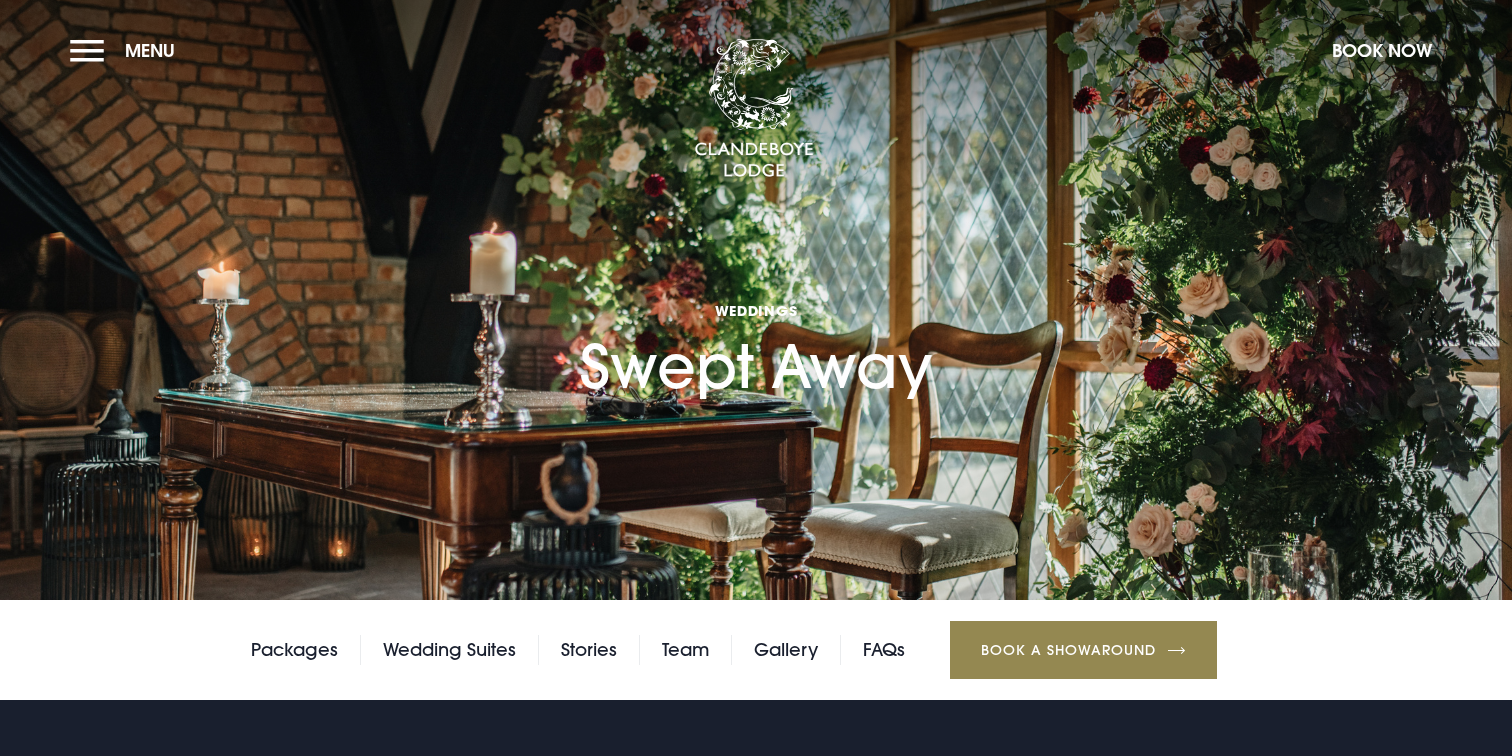 scroll, scrollTop: 0, scrollLeft: 0, axis: both 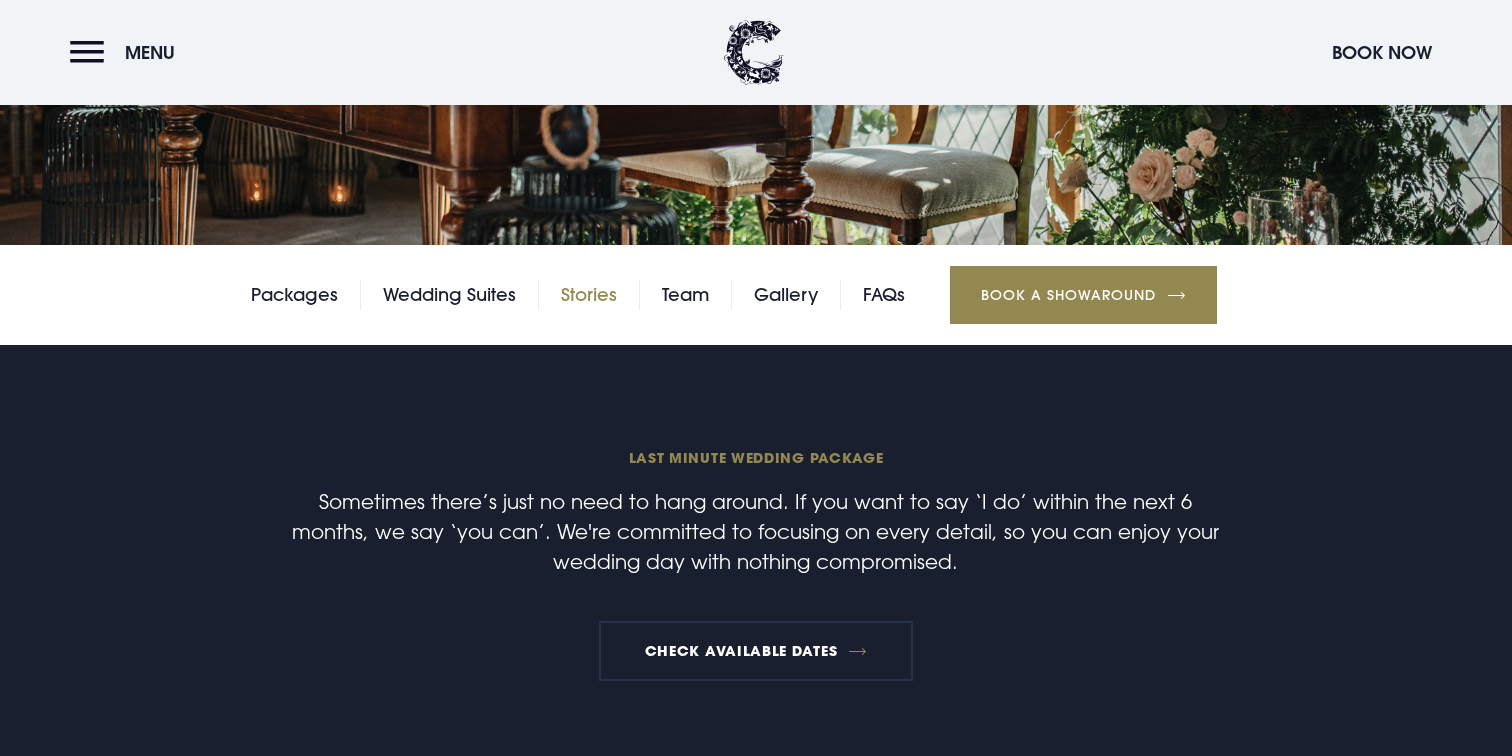 click on "Stories" at bounding box center [589, 295] 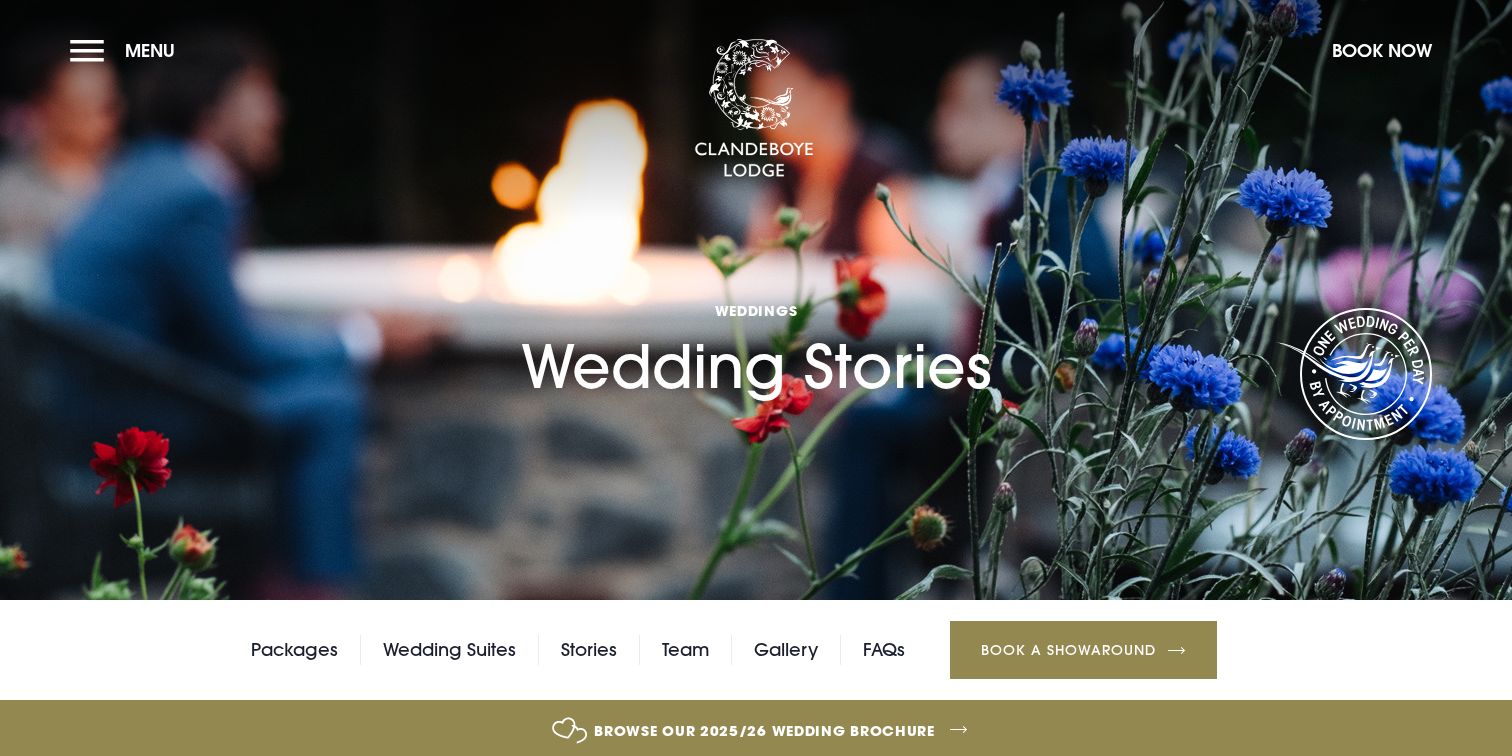 scroll, scrollTop: 79, scrollLeft: 0, axis: vertical 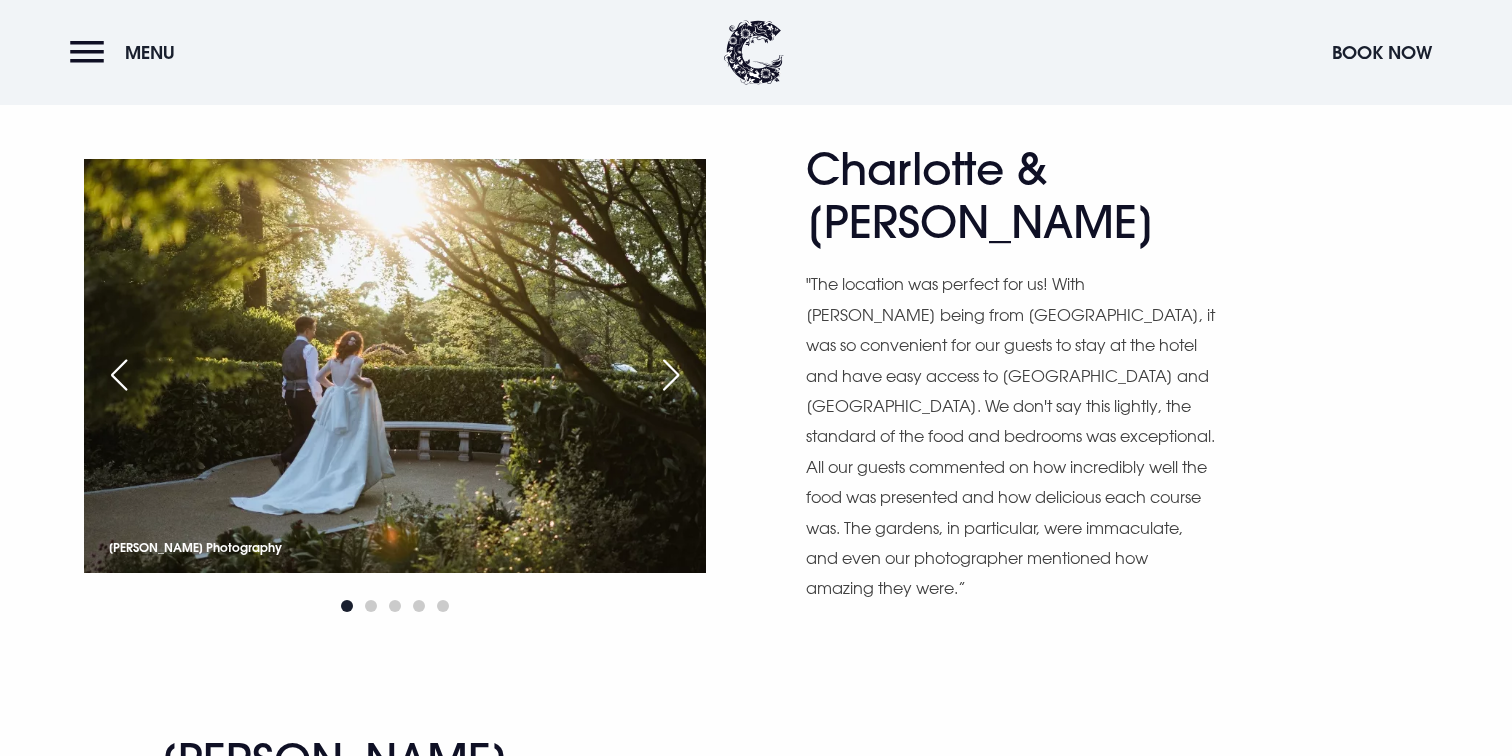 click at bounding box center [671, 375] 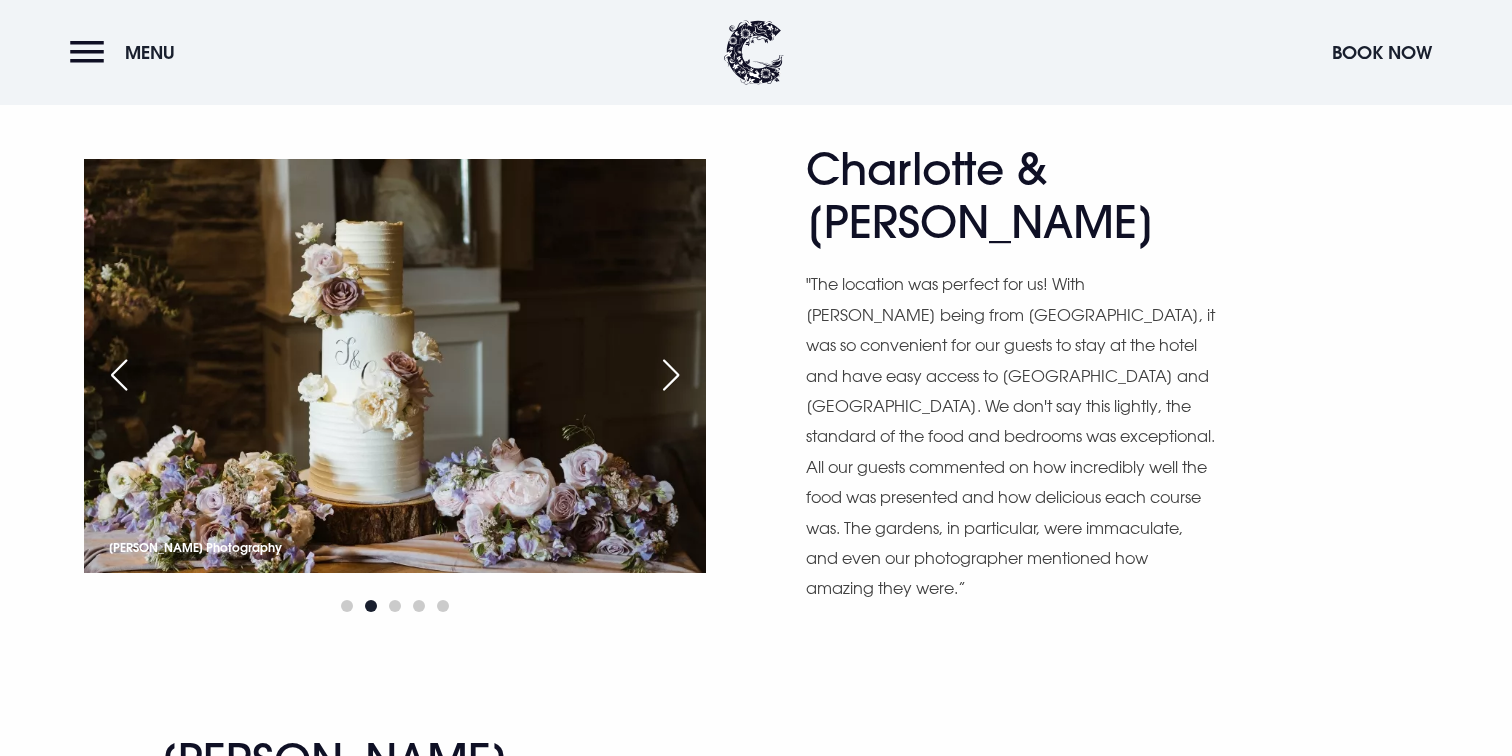 click at bounding box center [671, 375] 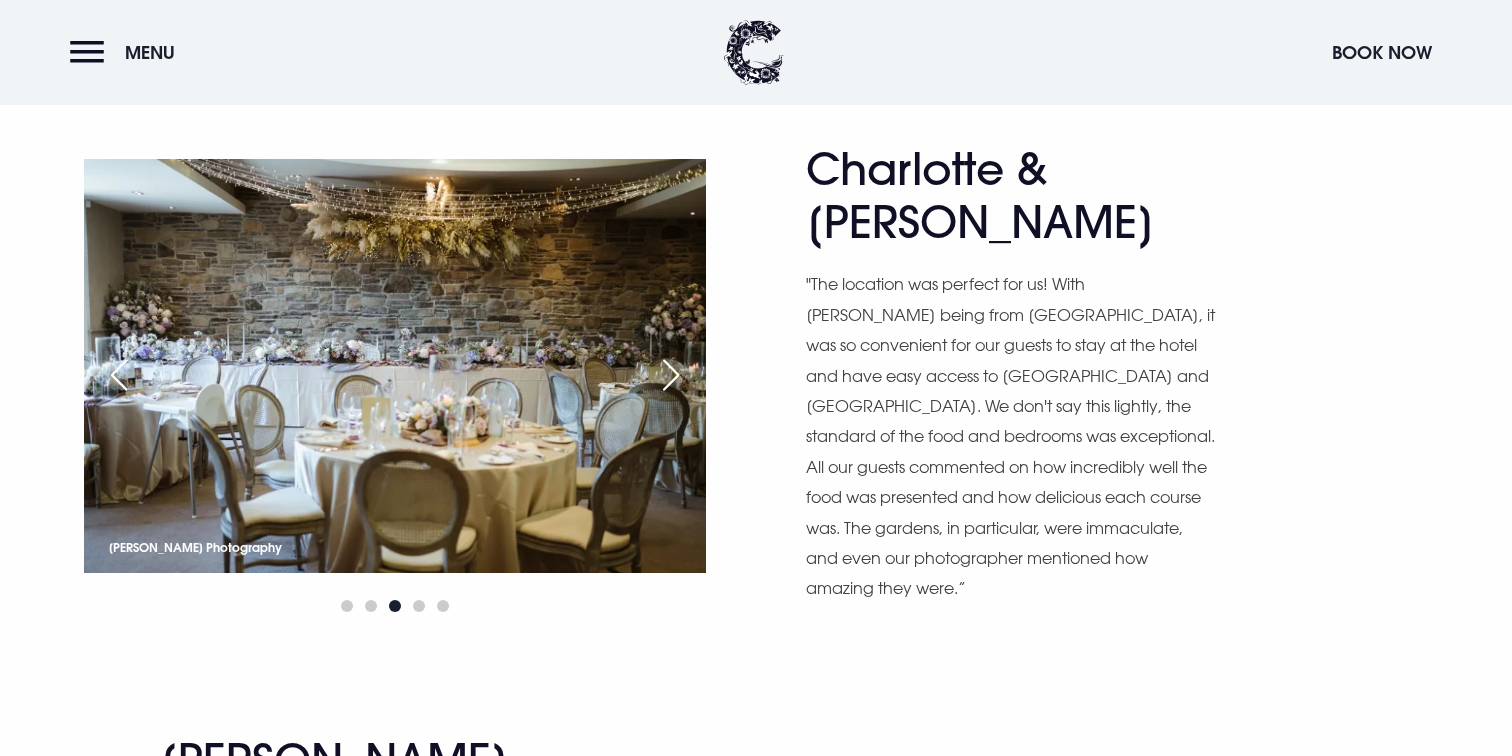click at bounding box center (671, 375) 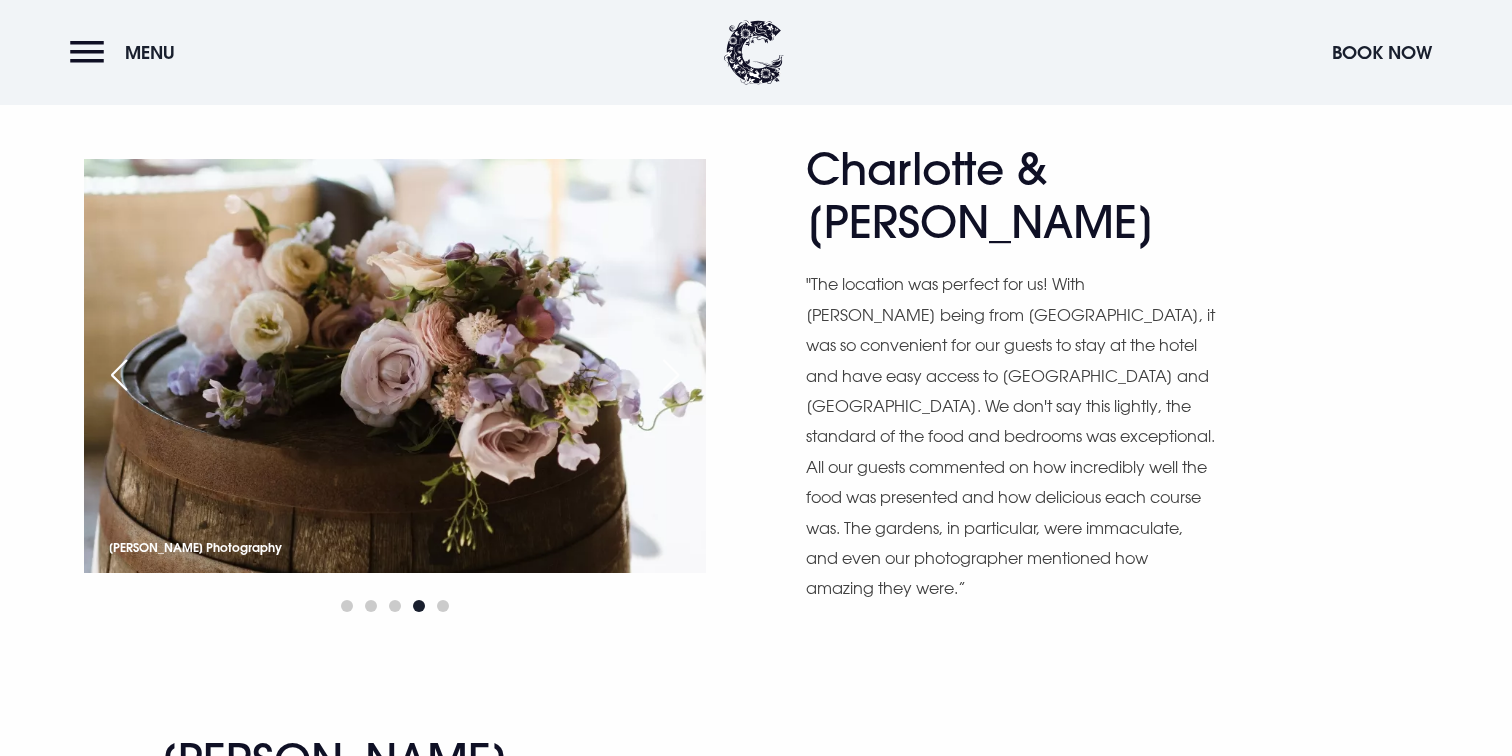 click at bounding box center (671, 375) 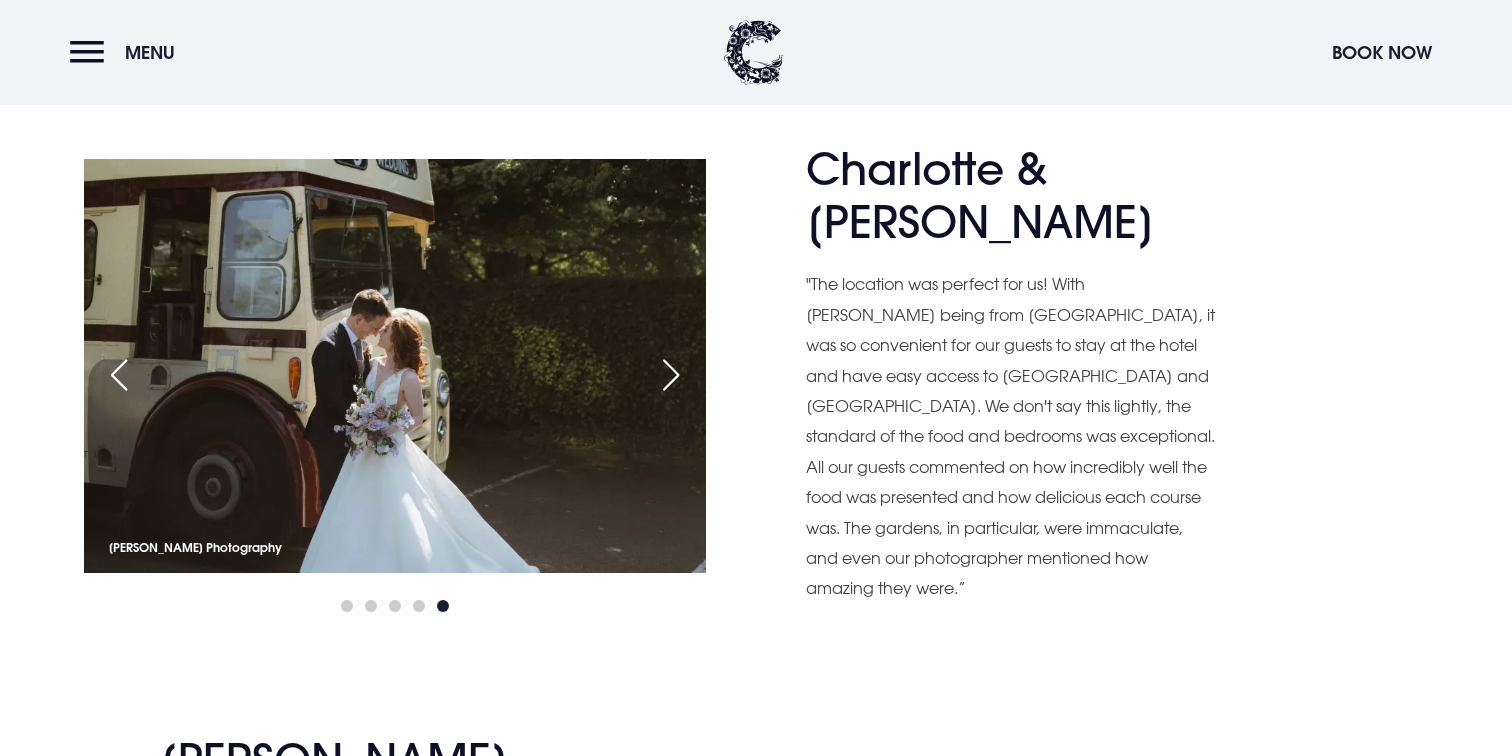 click at bounding box center (671, 375) 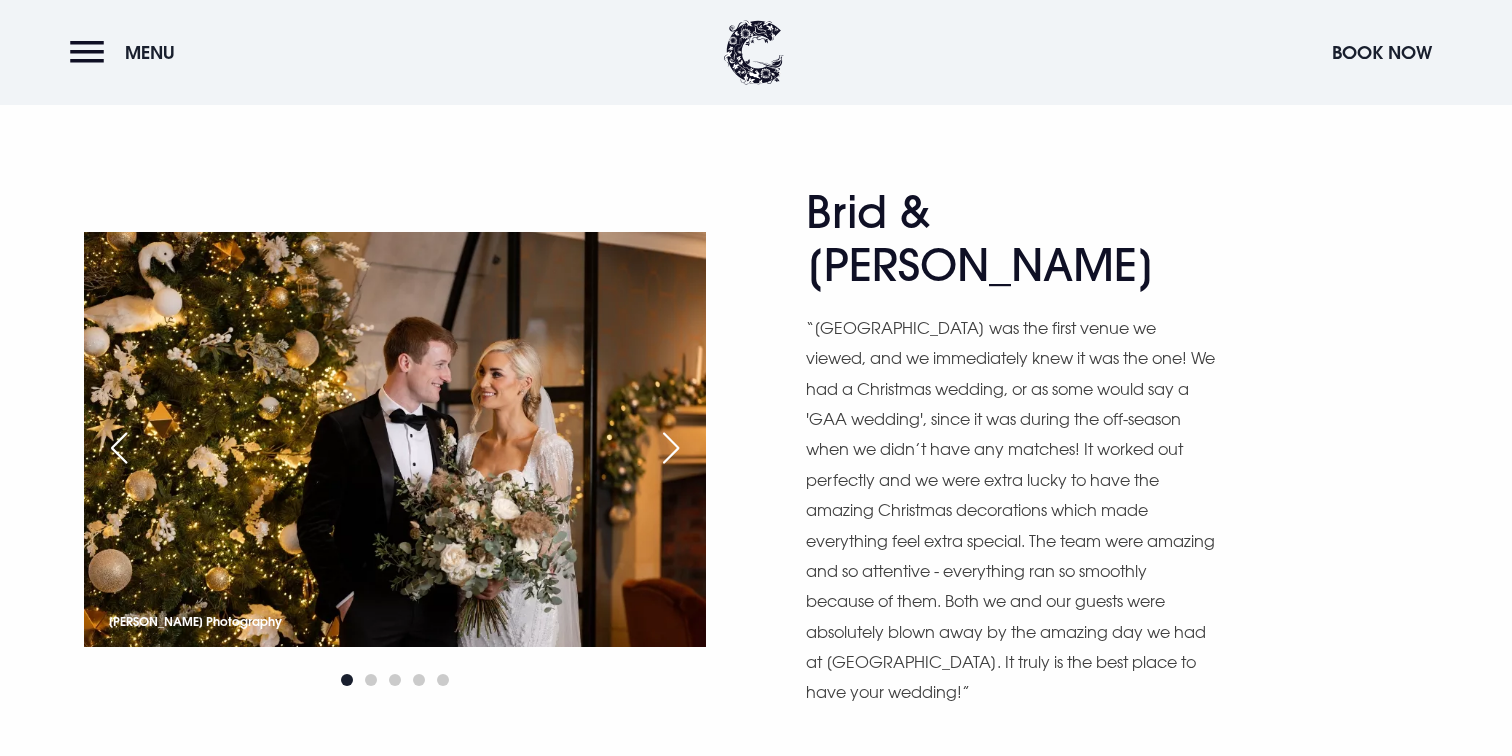 scroll, scrollTop: 2055, scrollLeft: 0, axis: vertical 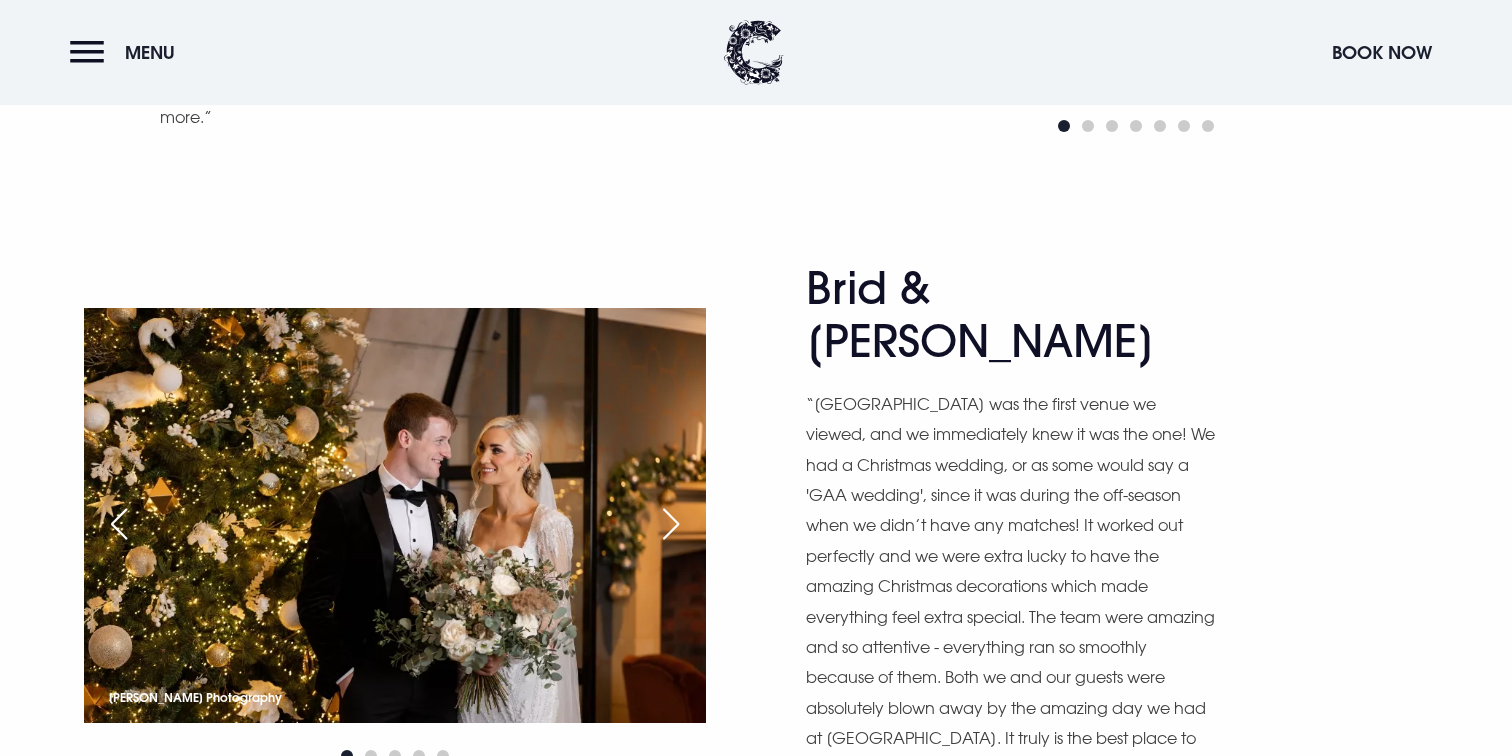click at bounding box center [671, 524] 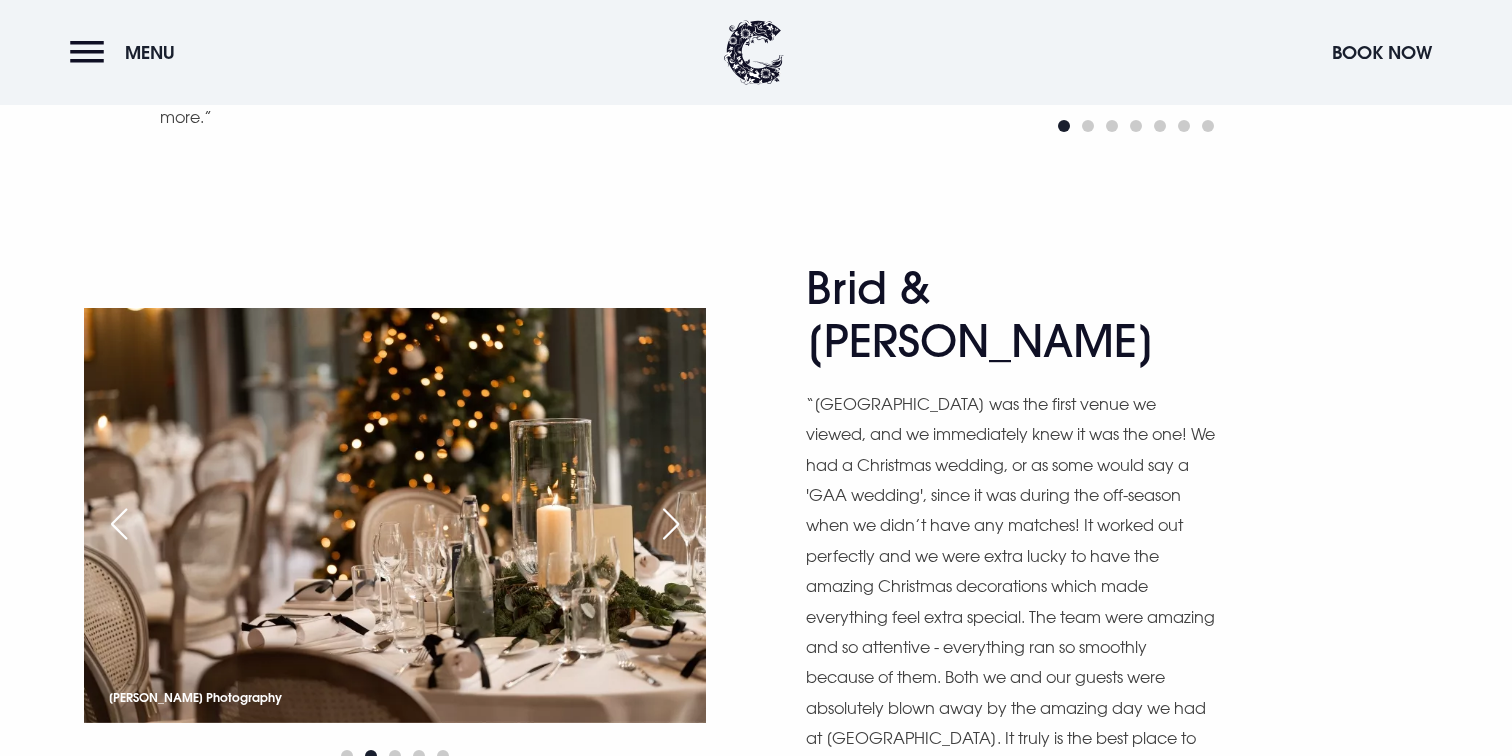 click at bounding box center [671, 524] 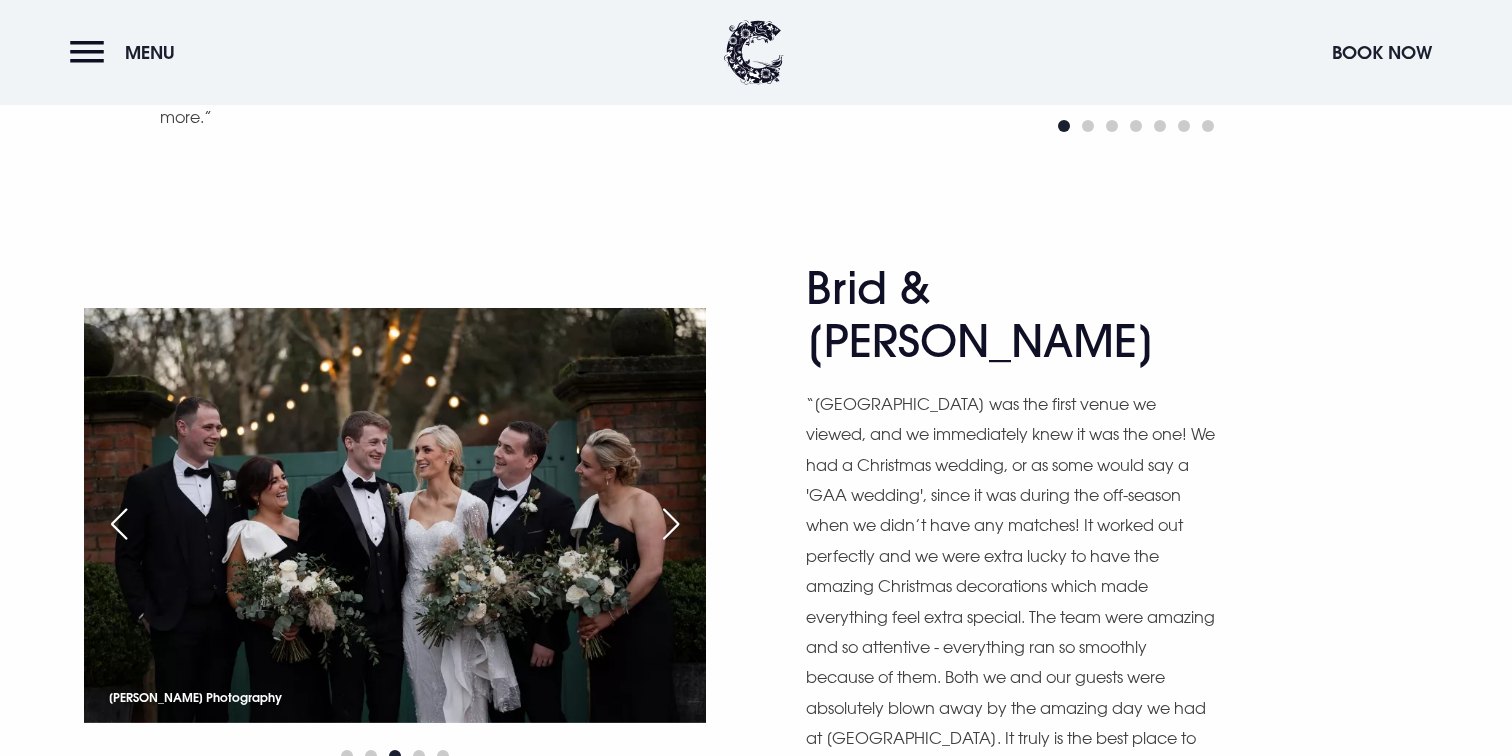 click at bounding box center (671, 524) 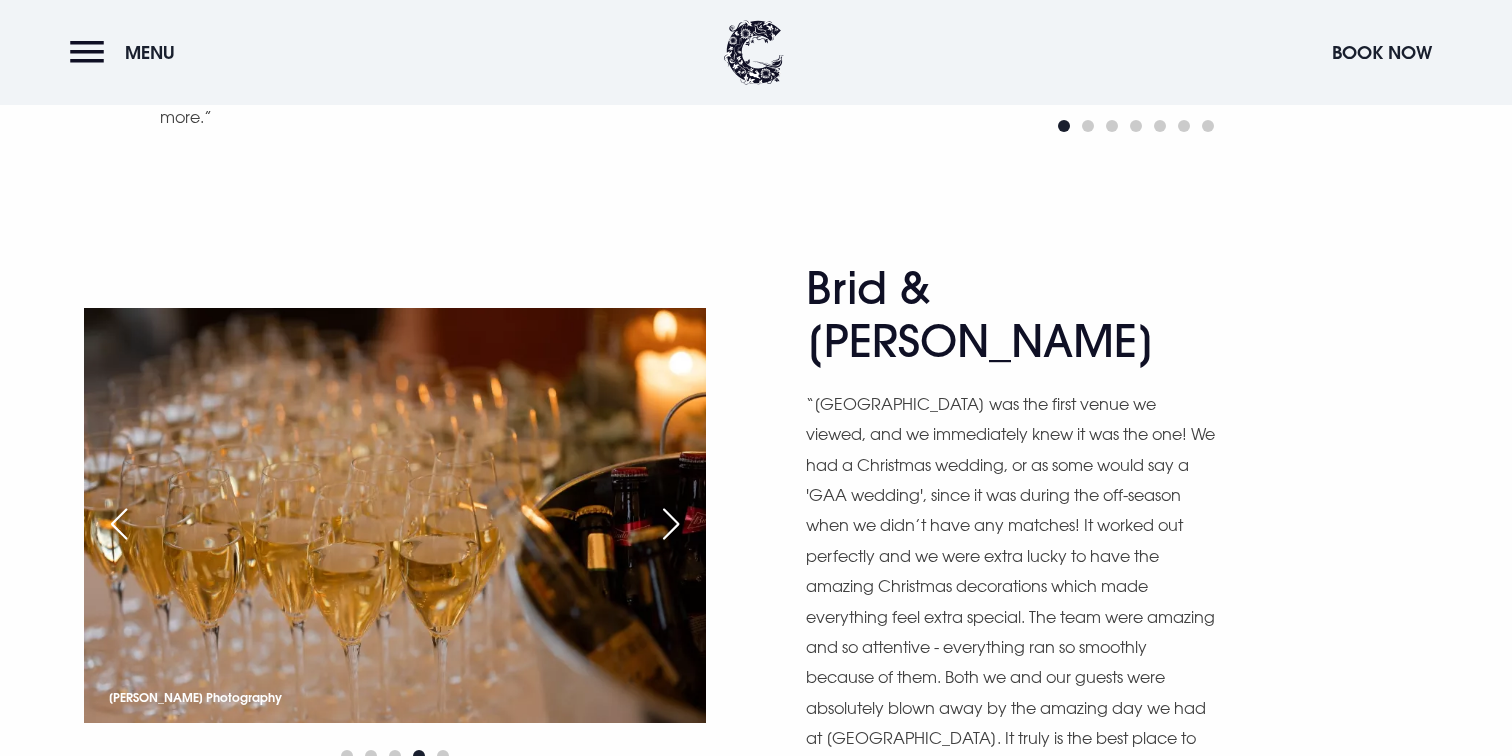 click at bounding box center [671, 524] 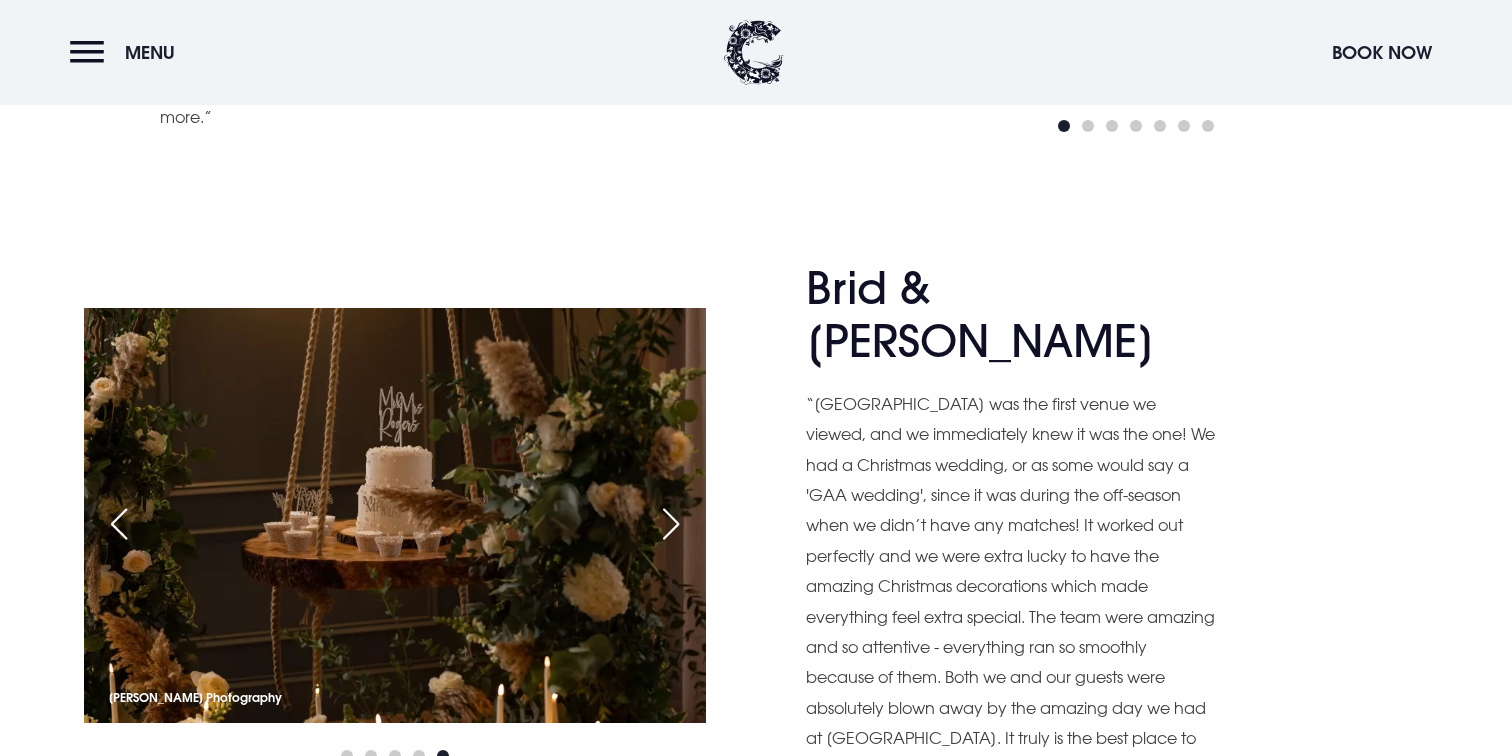 click at bounding box center (671, 524) 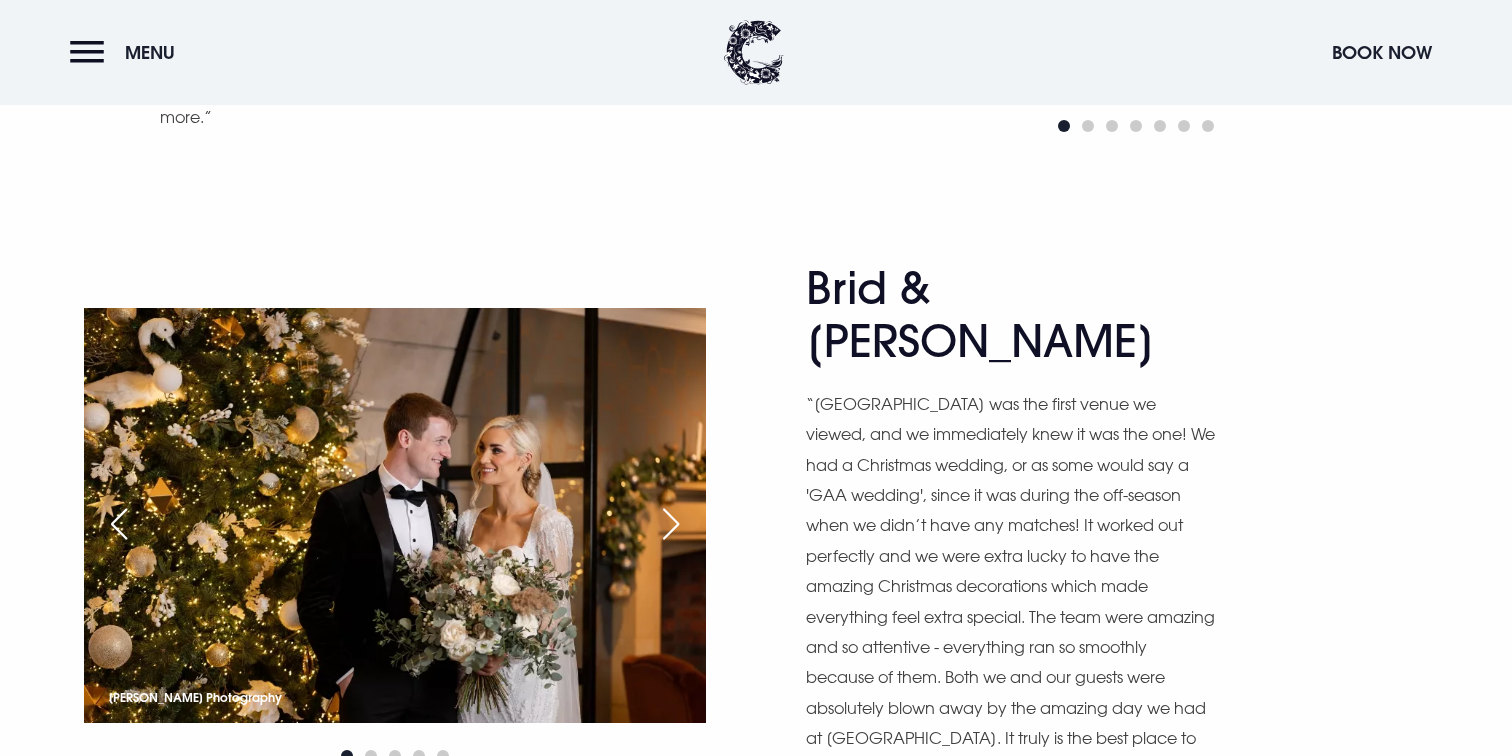 click at bounding box center [671, 524] 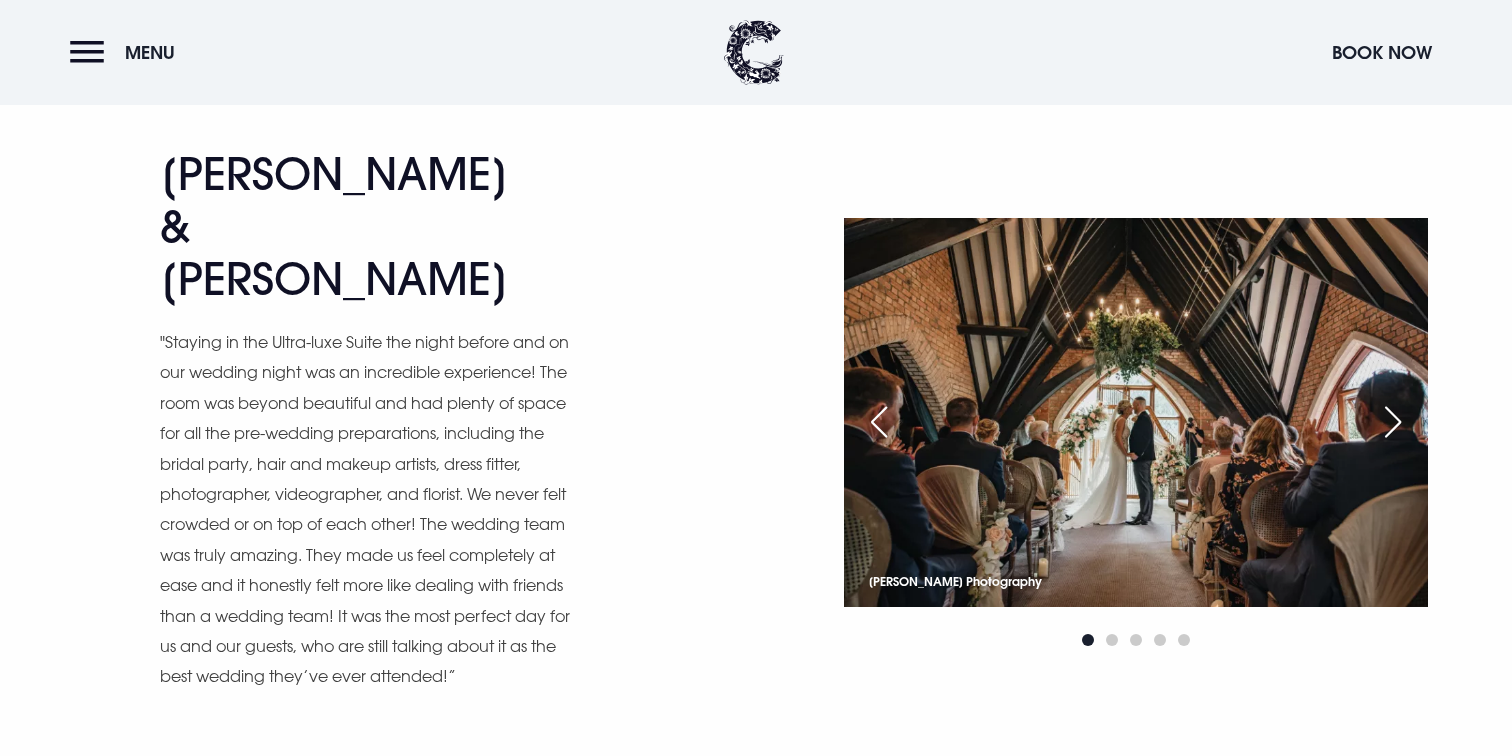 scroll, scrollTop: 2840, scrollLeft: 0, axis: vertical 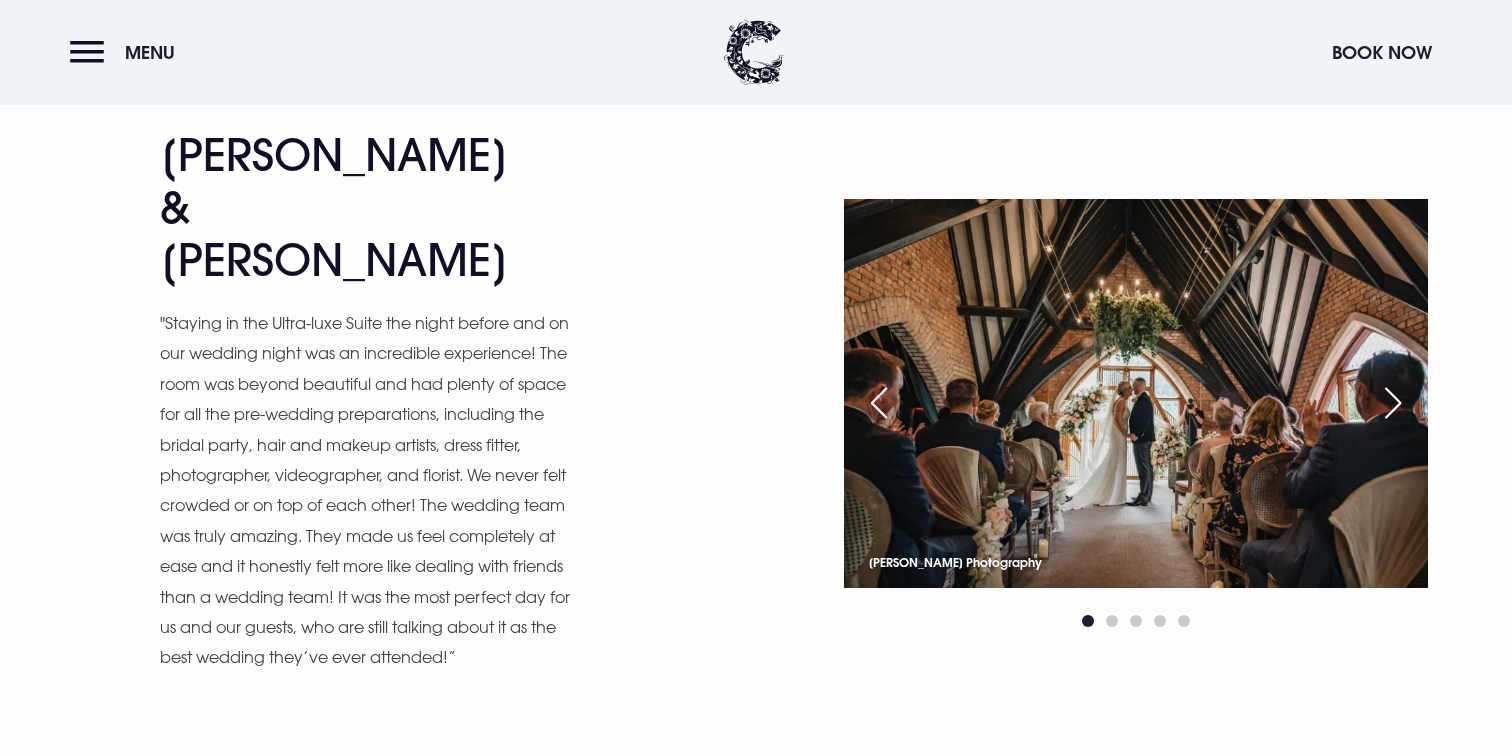 click at bounding box center (1393, 403) 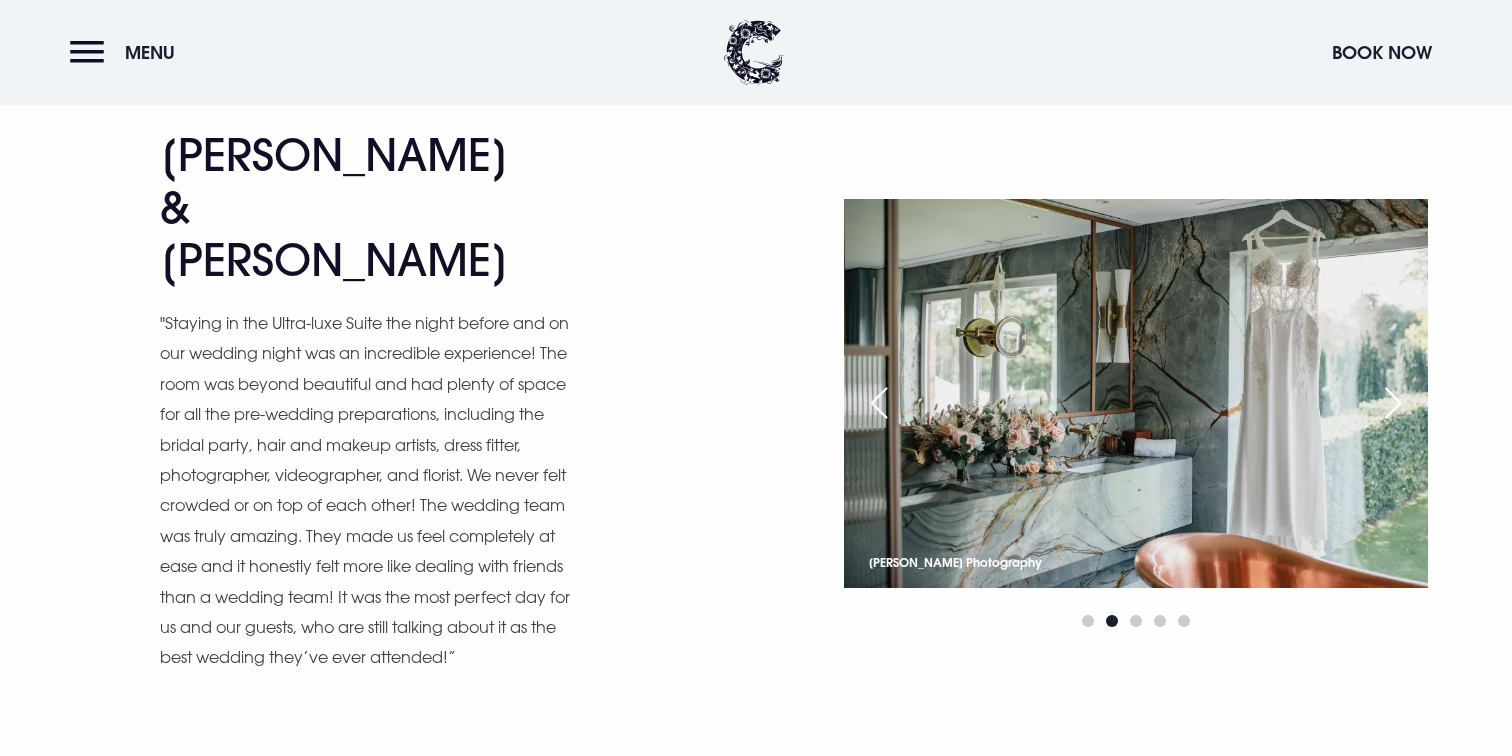click at bounding box center (879, 403) 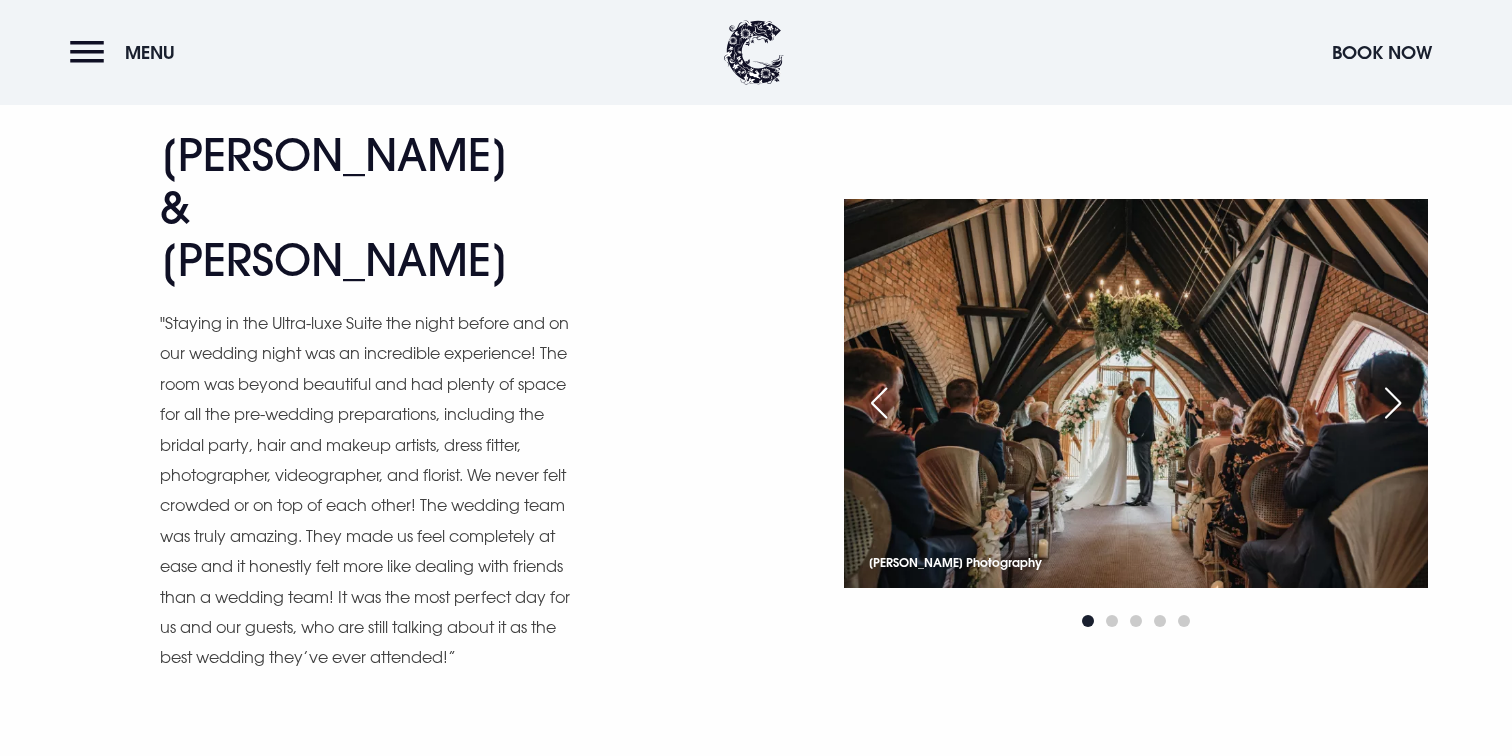 click at bounding box center [1393, 403] 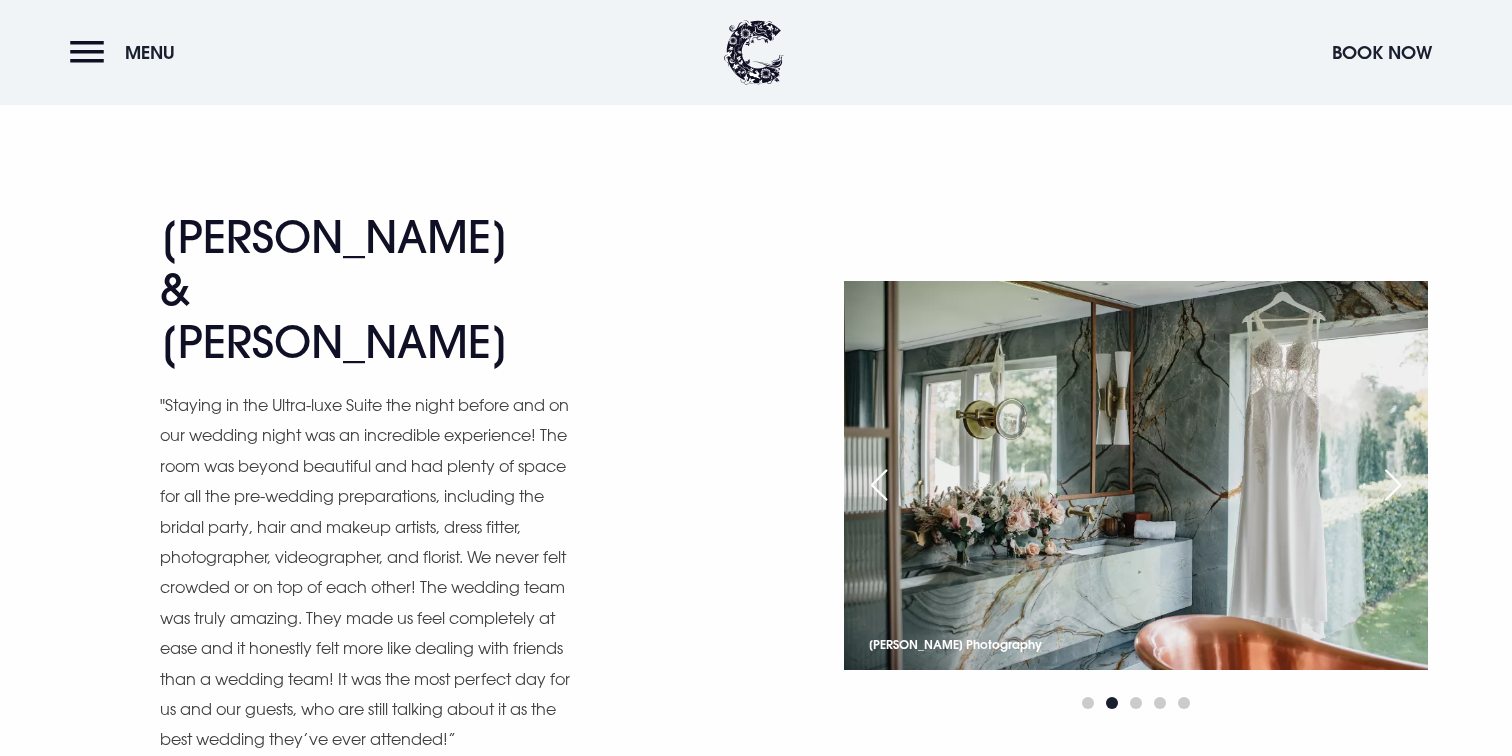 scroll, scrollTop: 2752, scrollLeft: 0, axis: vertical 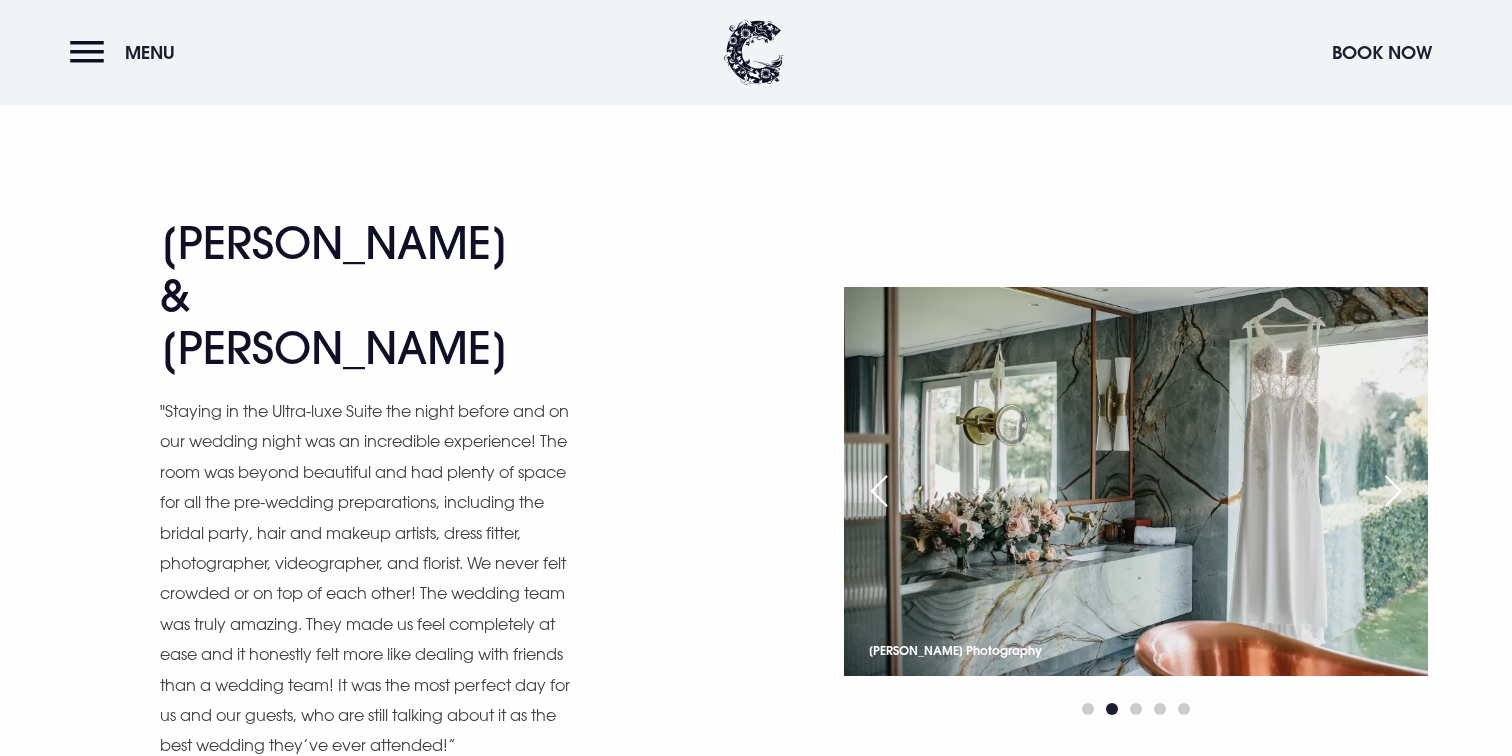 click at bounding box center [1393, 491] 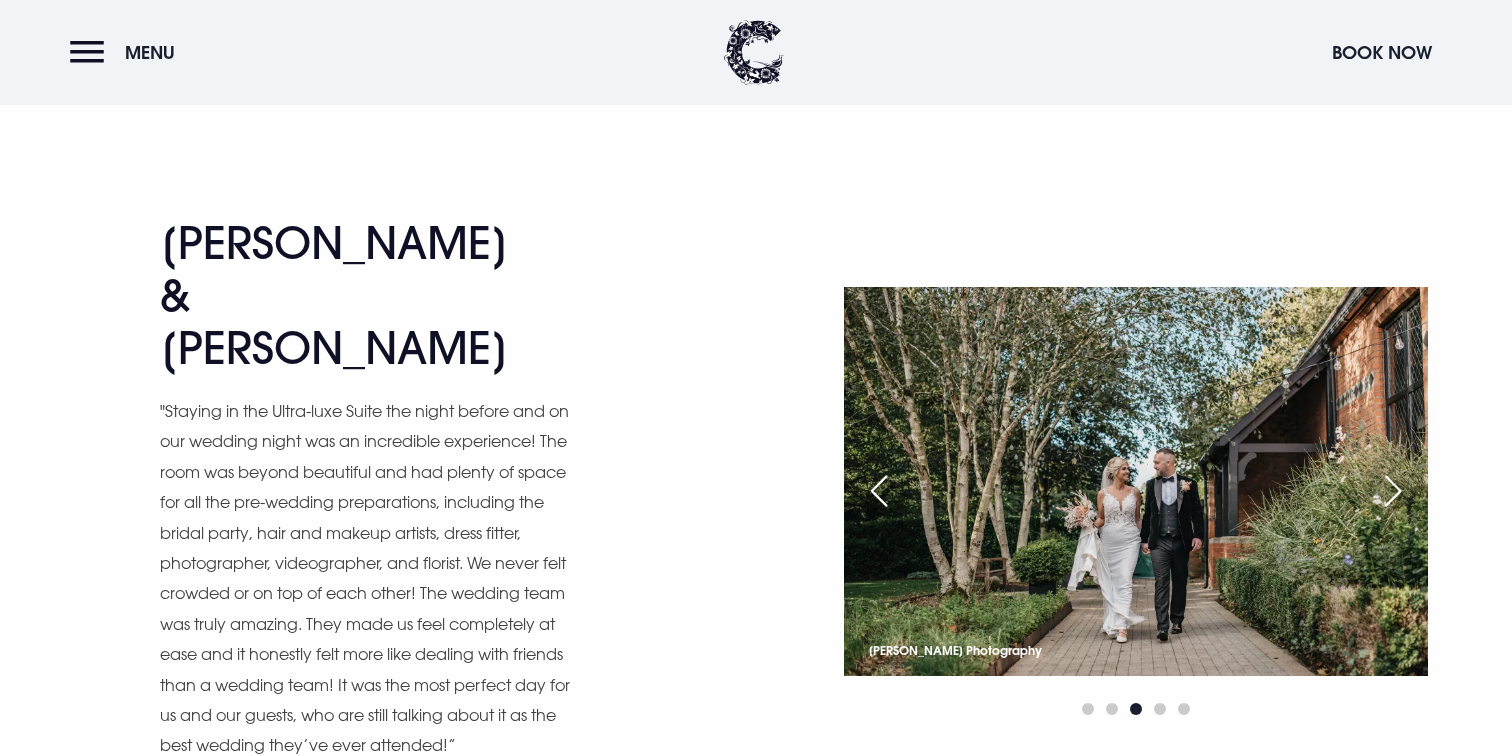 click at bounding box center (1393, 491) 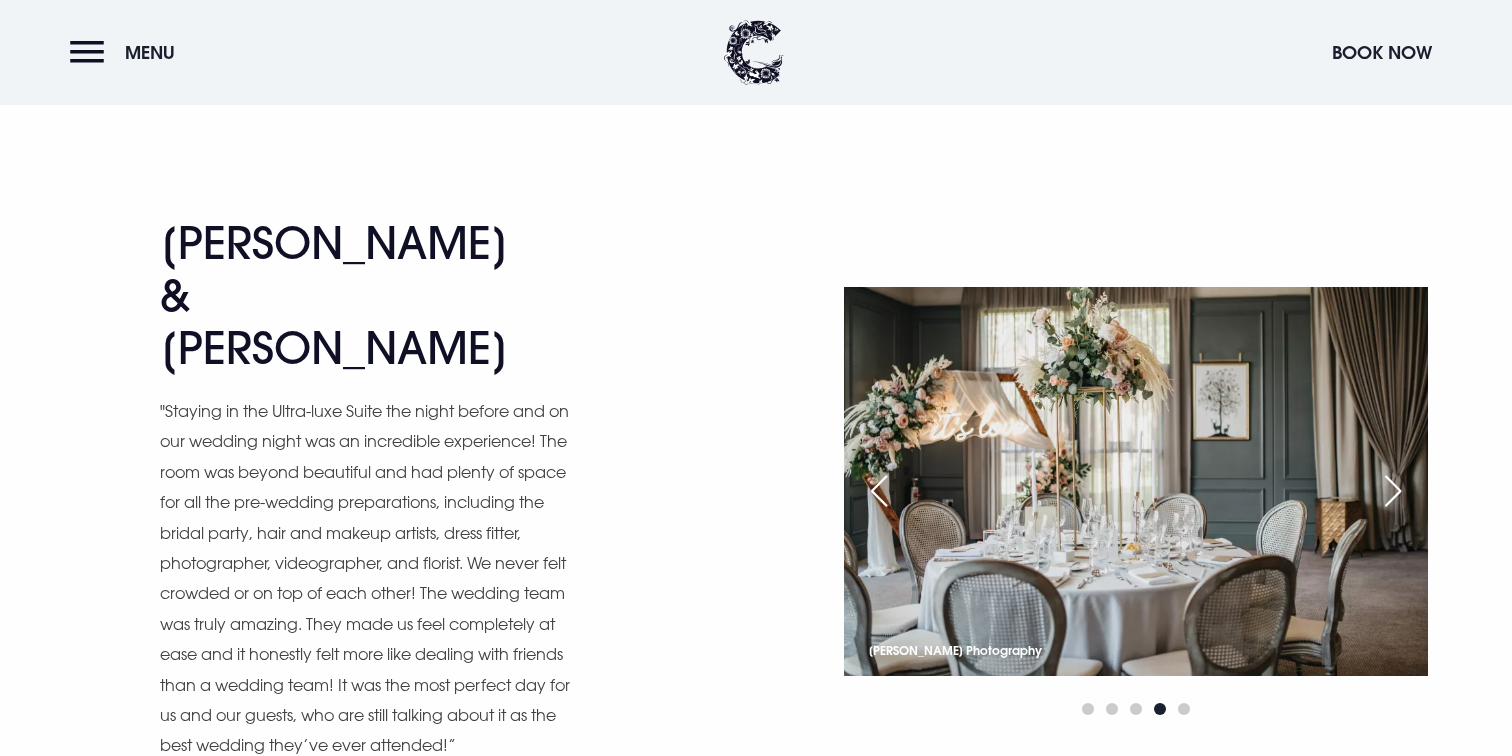 click at bounding box center [1393, 491] 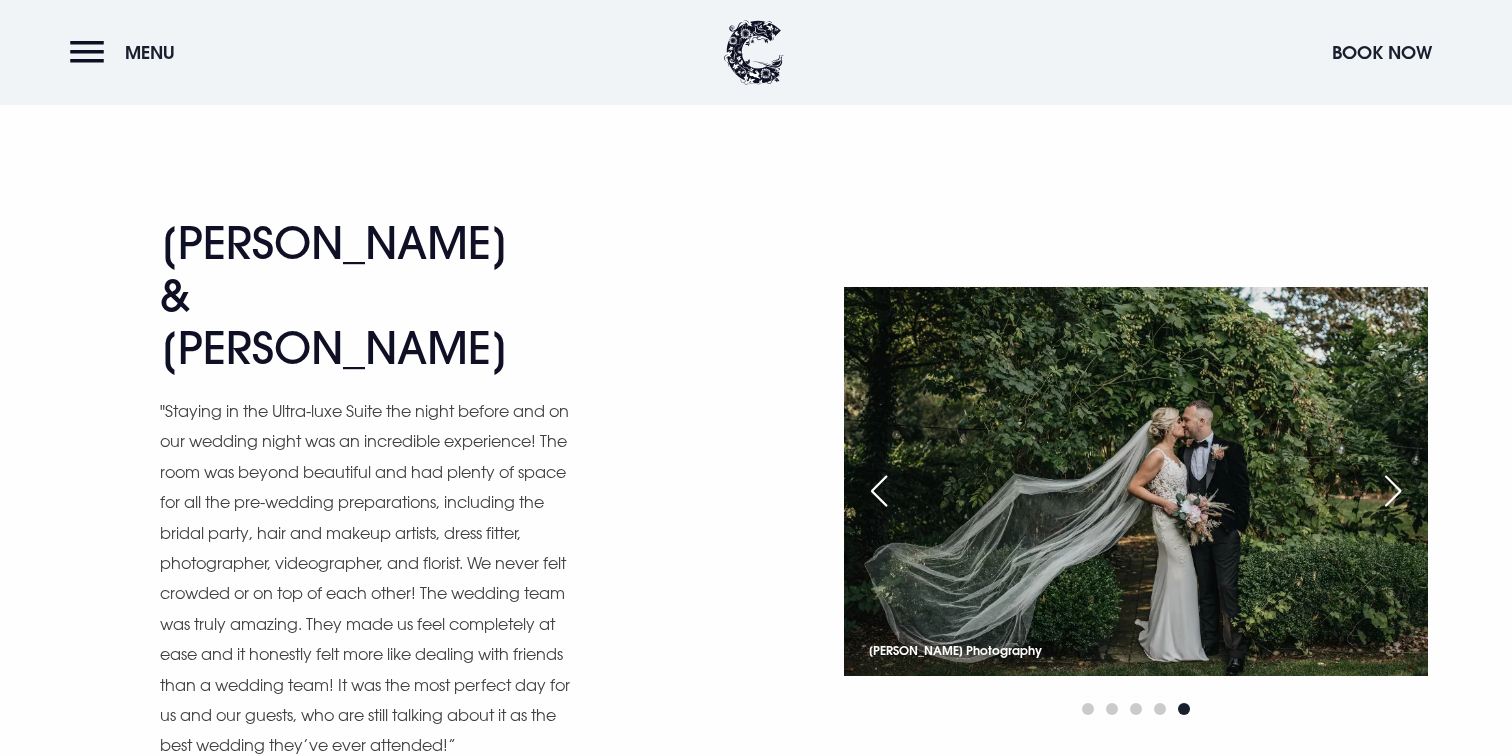 click at bounding box center (1393, 491) 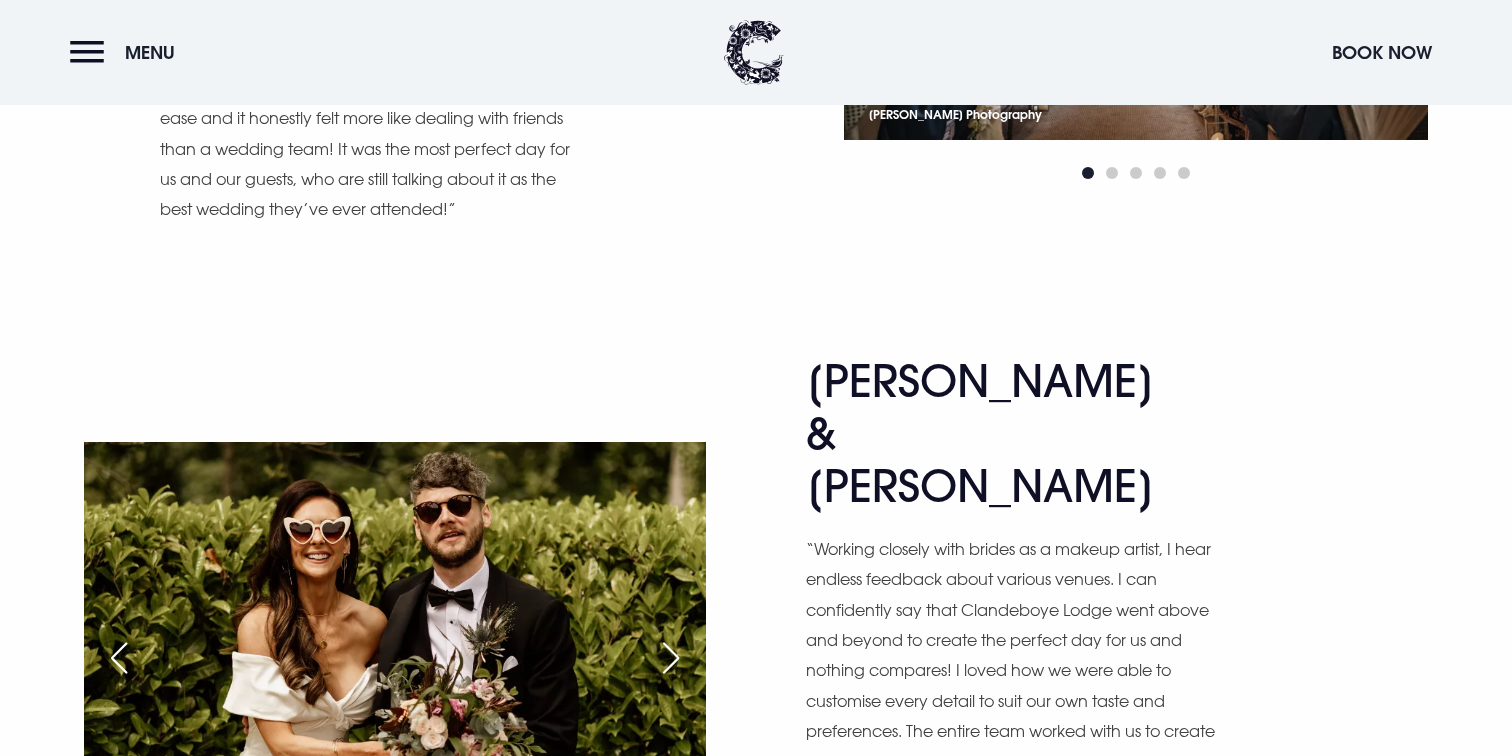 scroll, scrollTop: 3298, scrollLeft: 0, axis: vertical 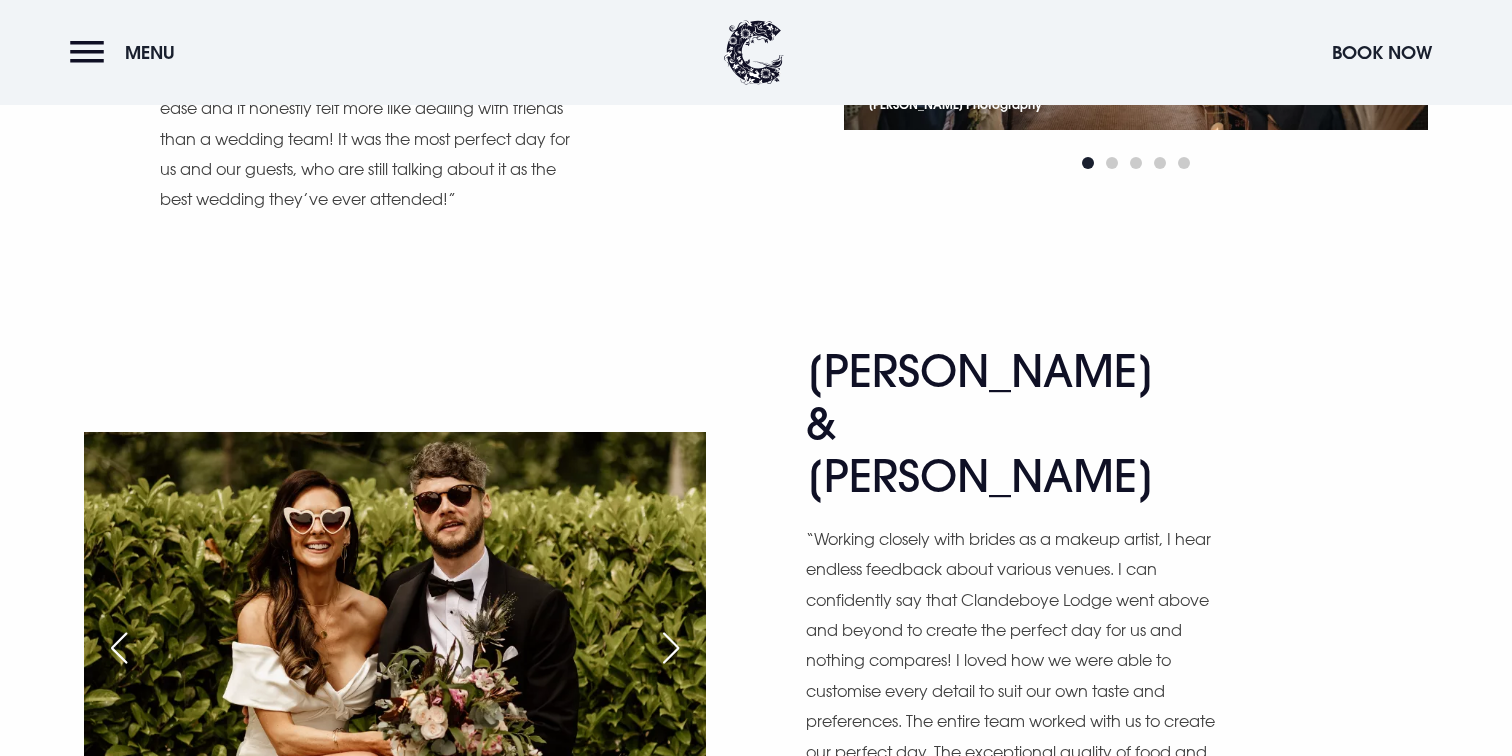 click at bounding box center [671, 648] 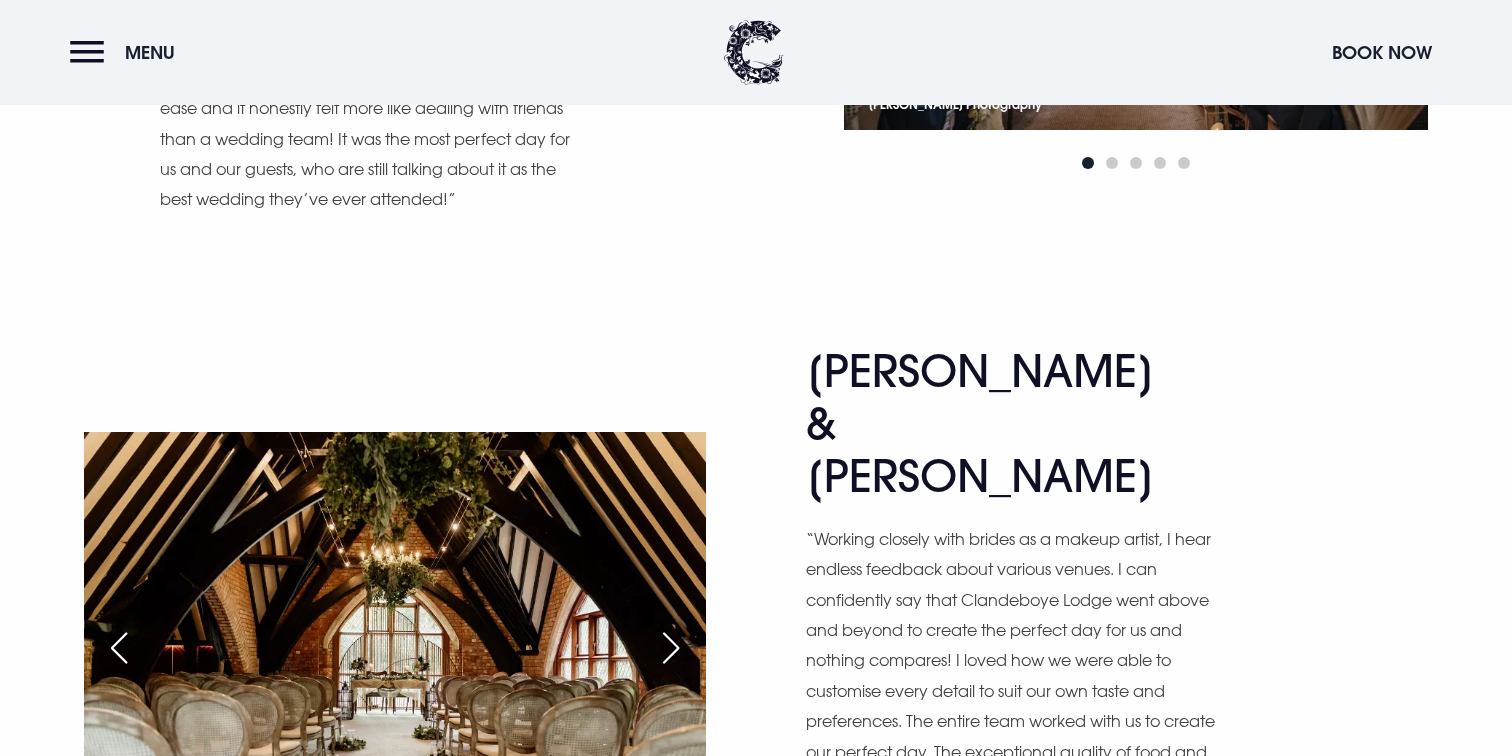 click at bounding box center (671, 648) 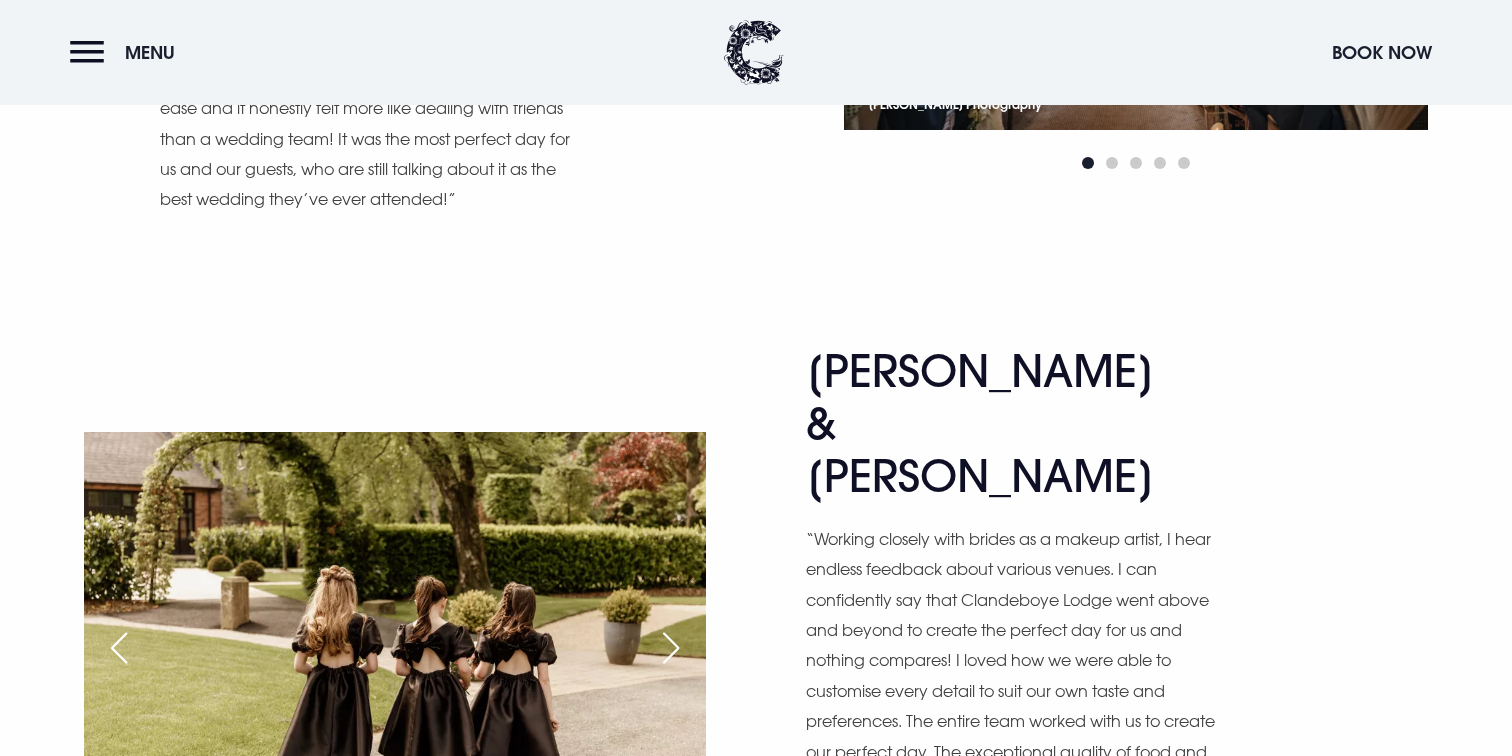 click at bounding box center (671, 648) 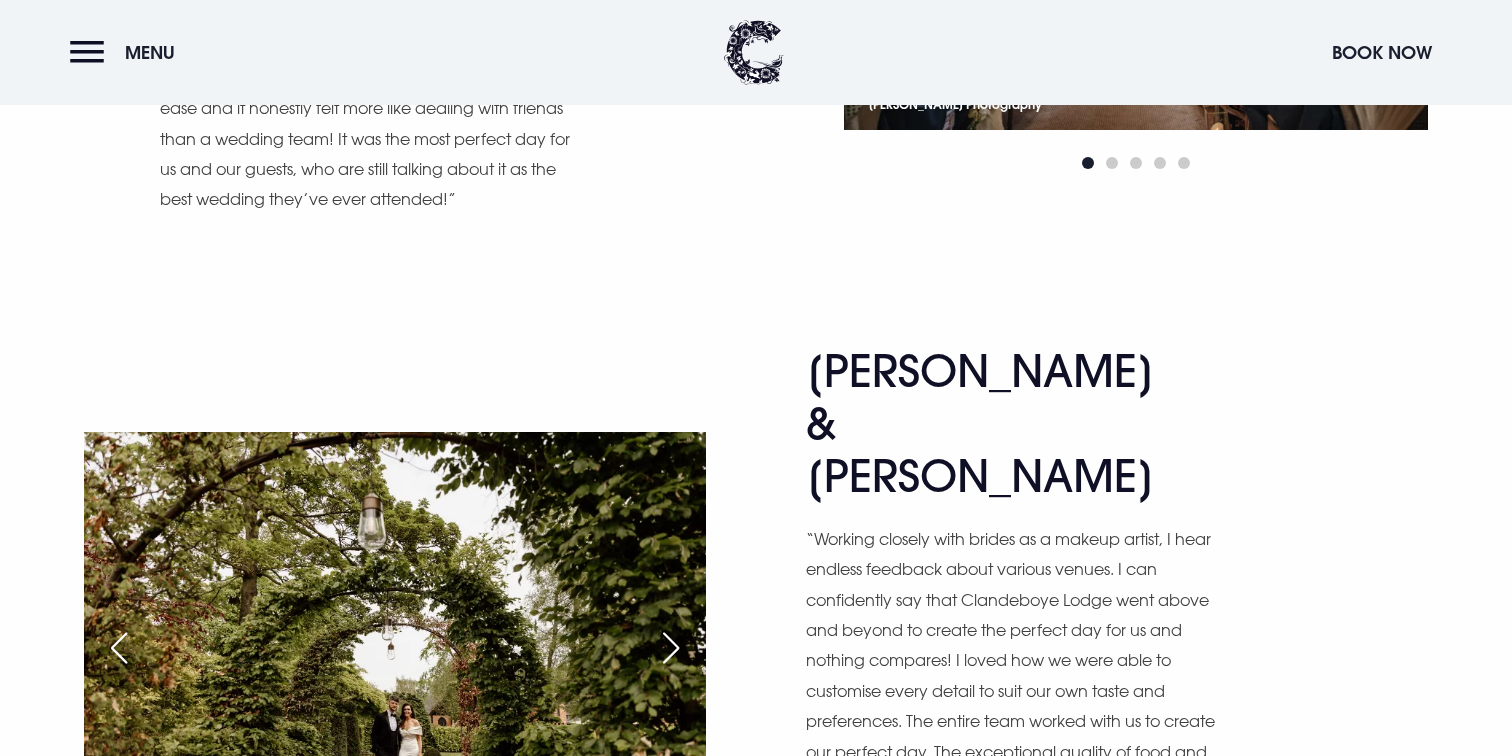 click at bounding box center (671, 648) 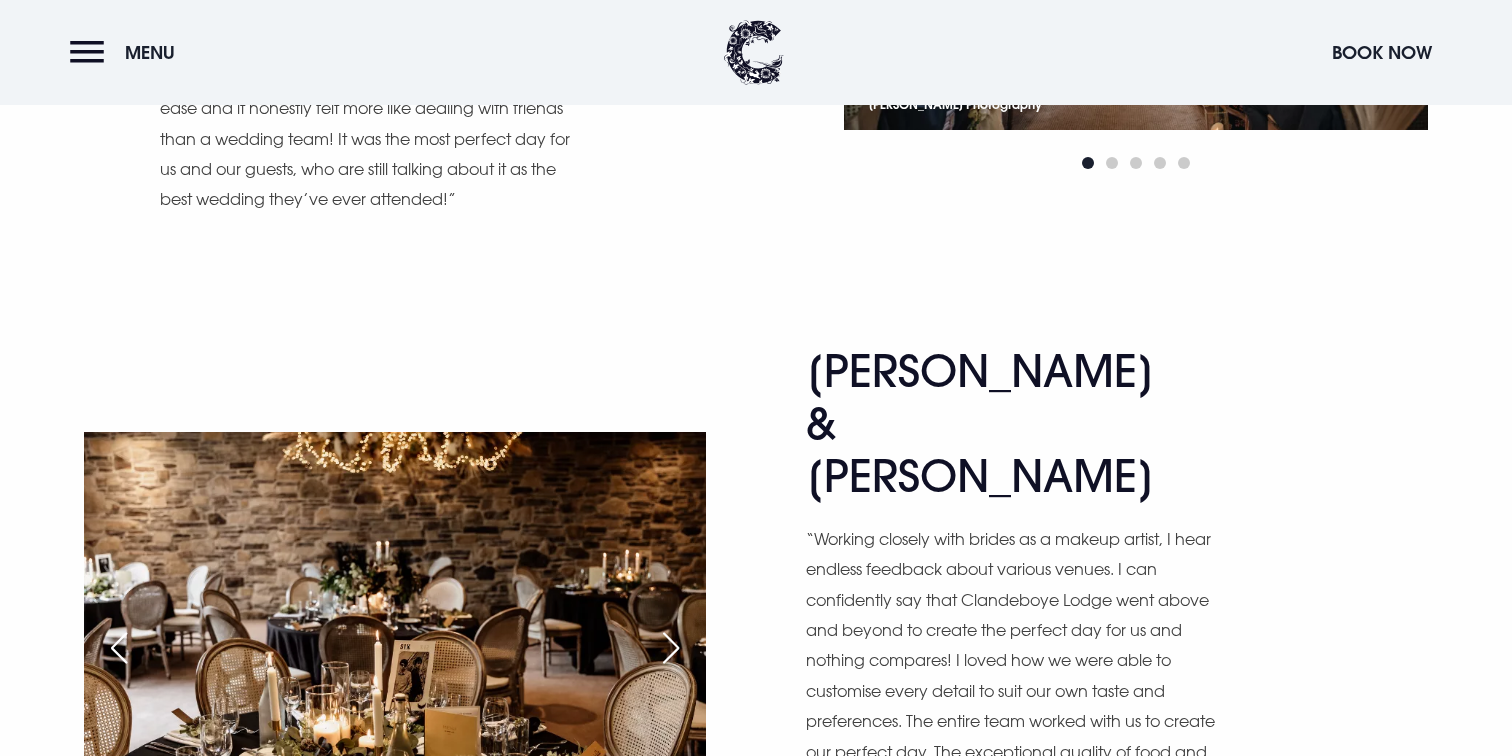 click at bounding box center [671, 648] 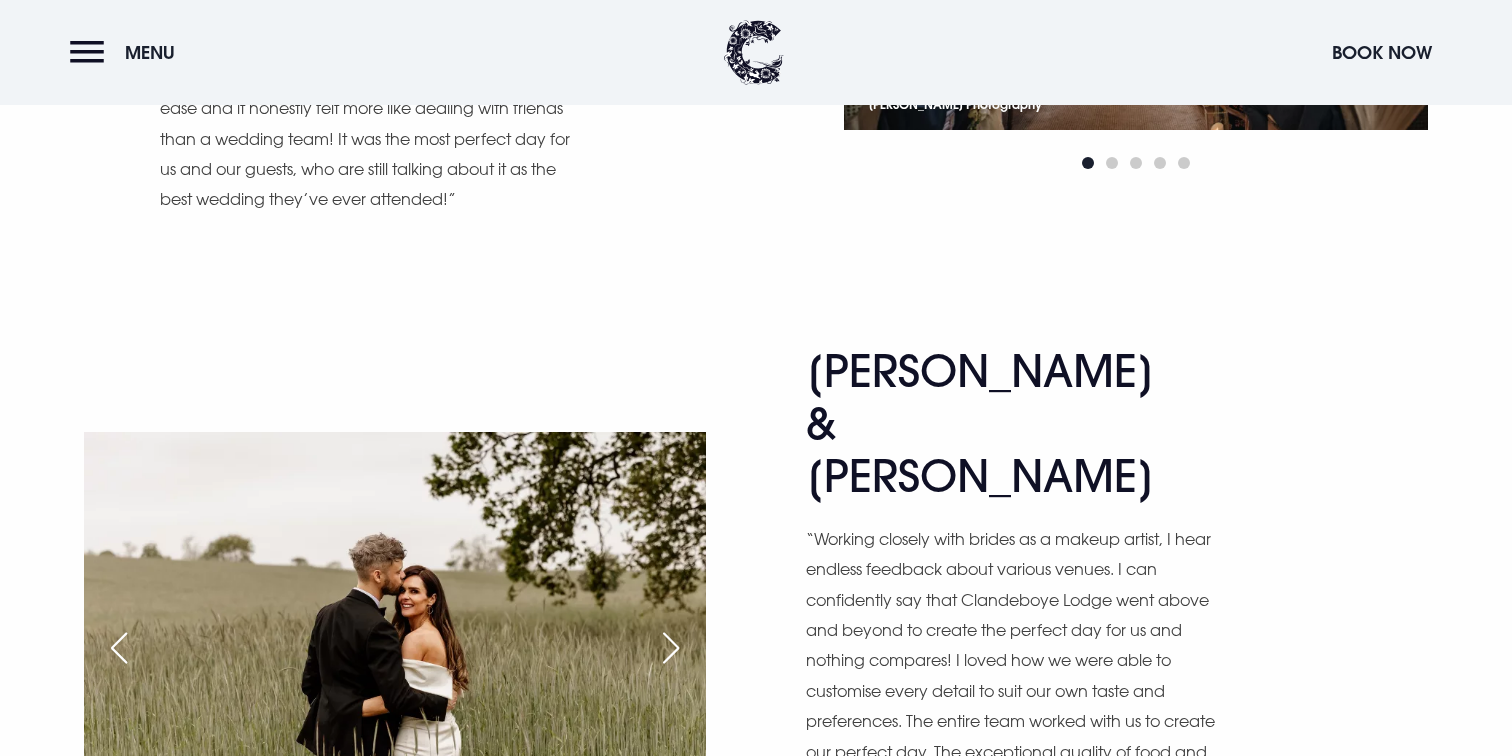 click at bounding box center (671, 648) 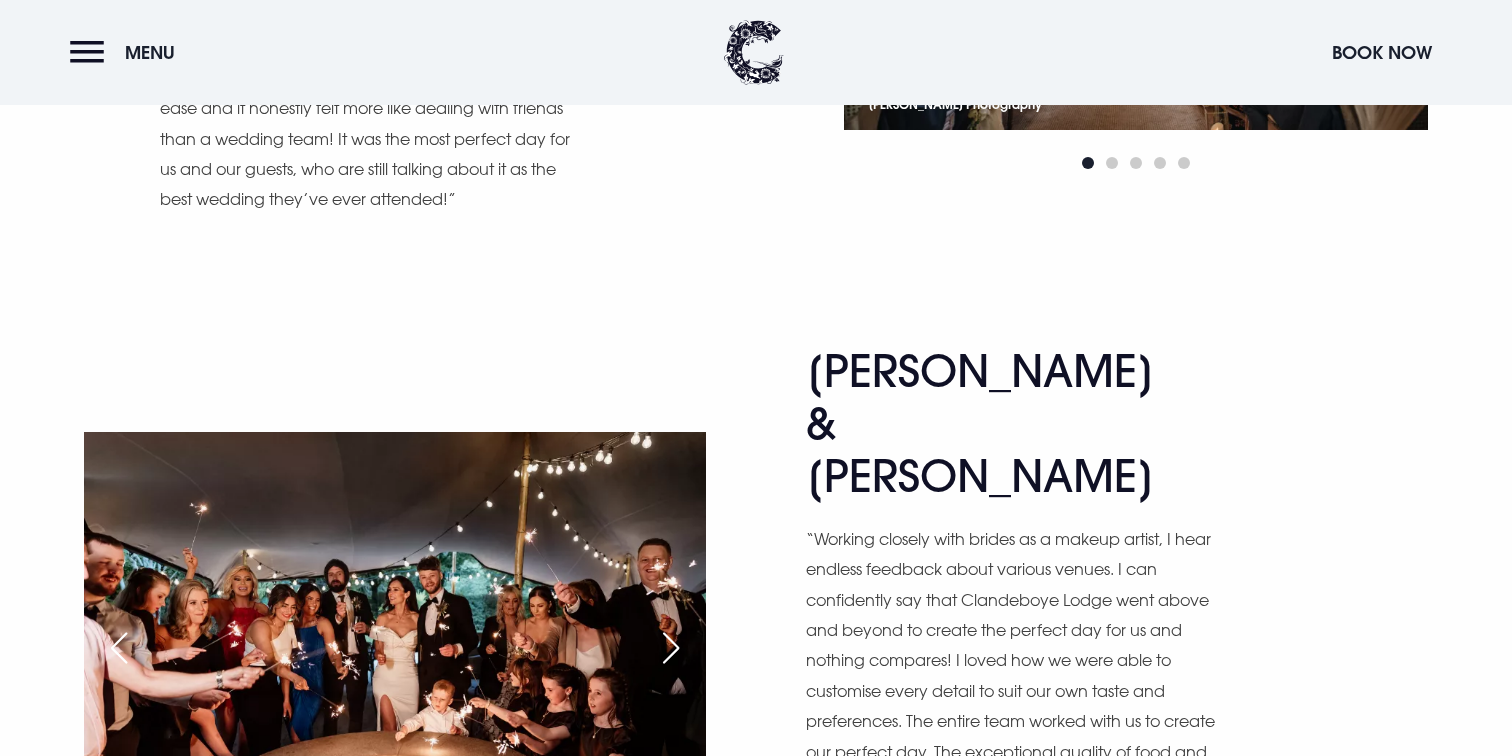 click at bounding box center [671, 648] 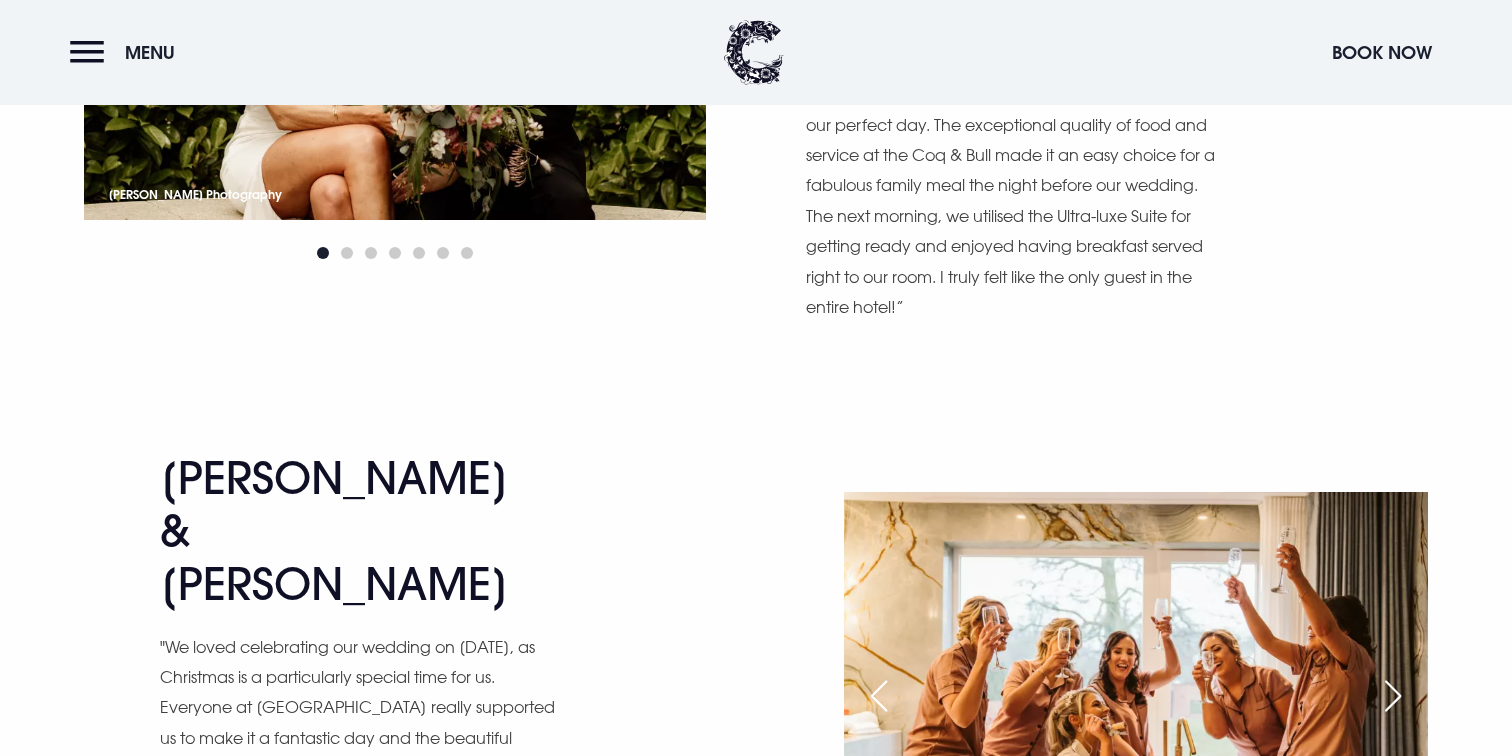 scroll, scrollTop: 3929, scrollLeft: 0, axis: vertical 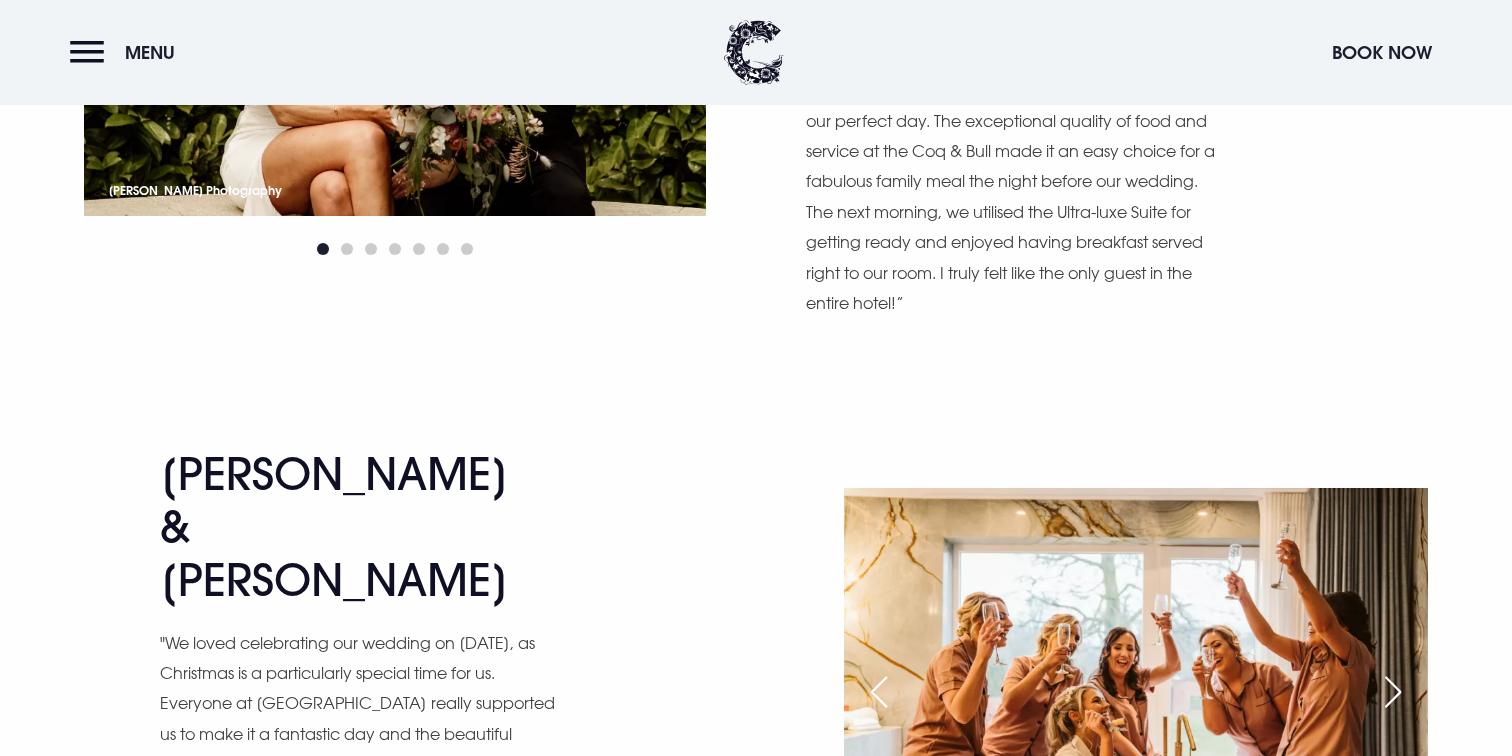 click at bounding box center [1393, 692] 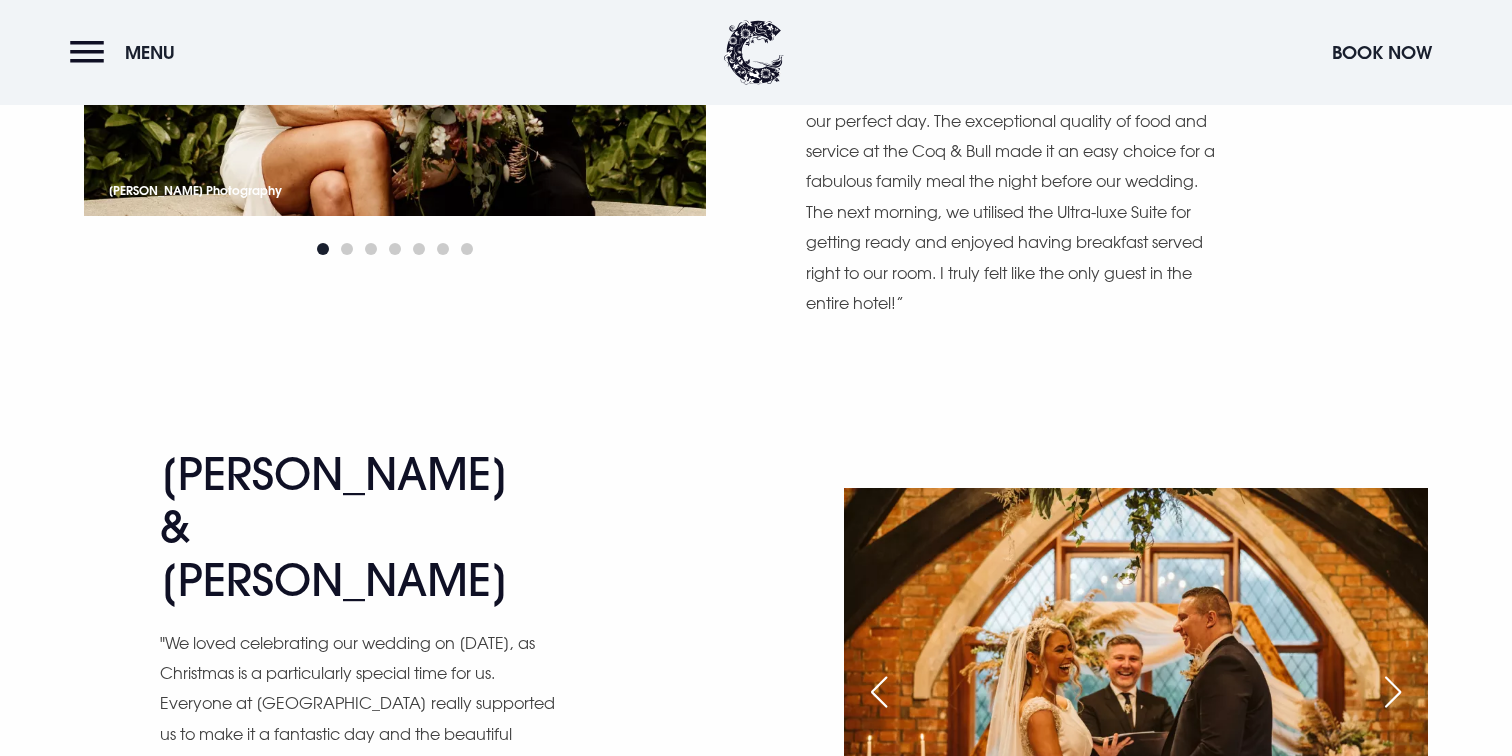 click at bounding box center (1393, 692) 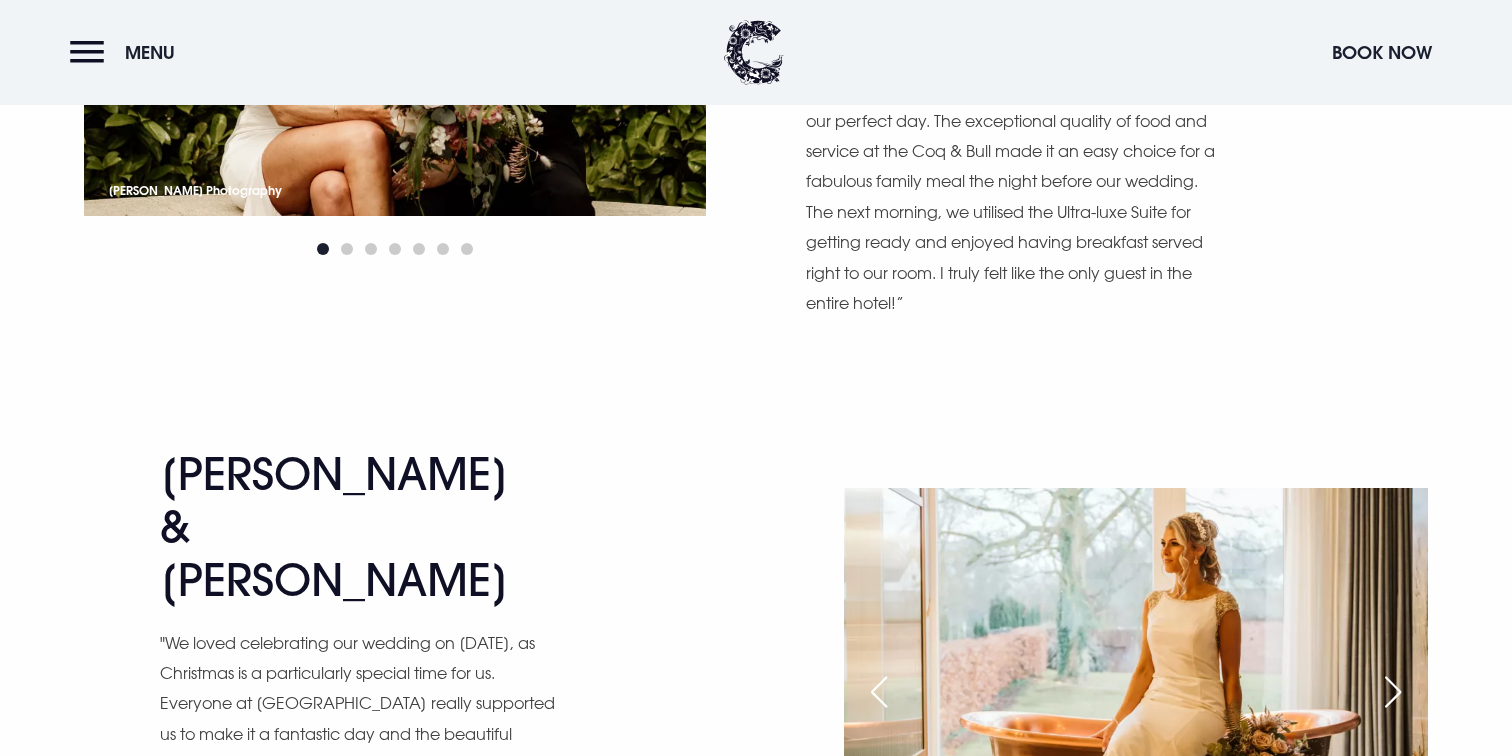 click at bounding box center (1393, 692) 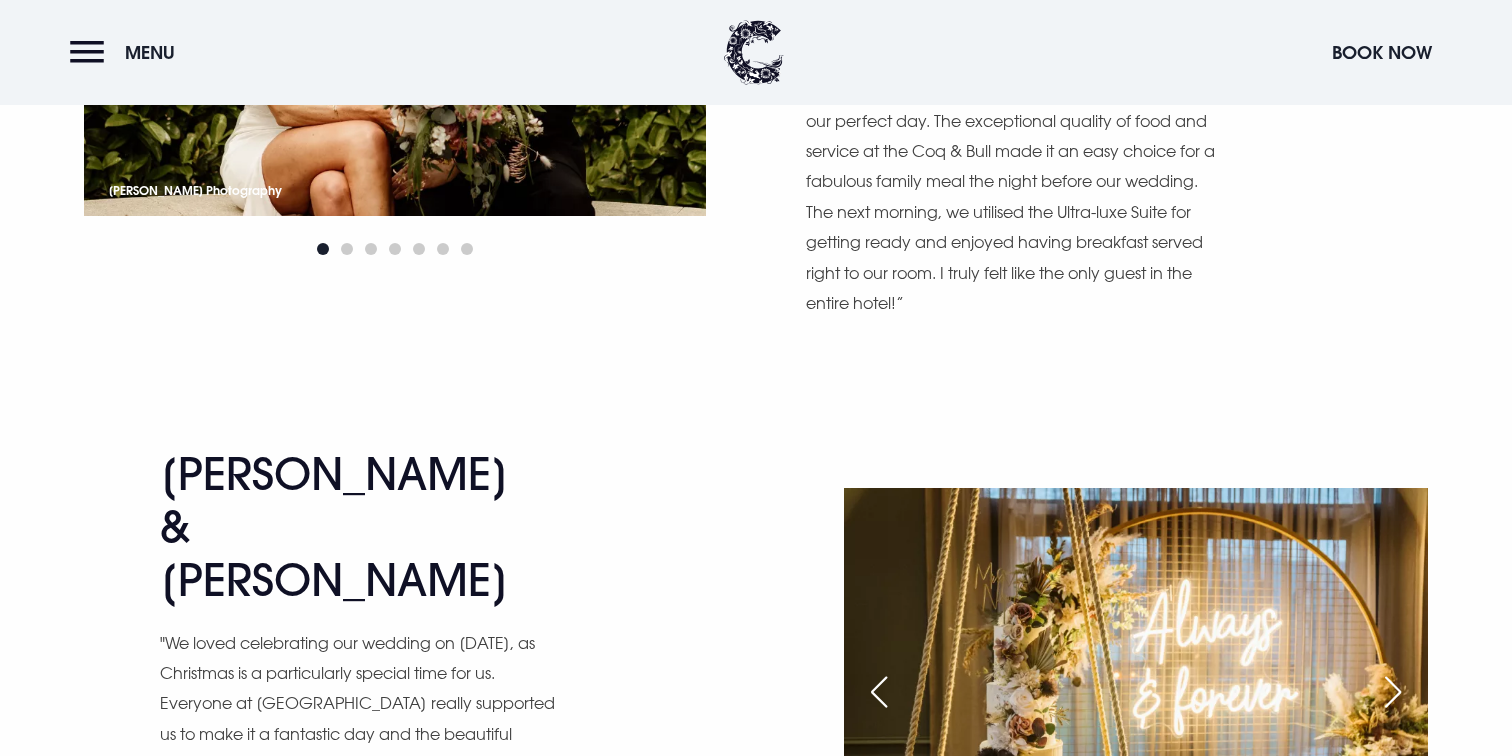 click at bounding box center (879, 692) 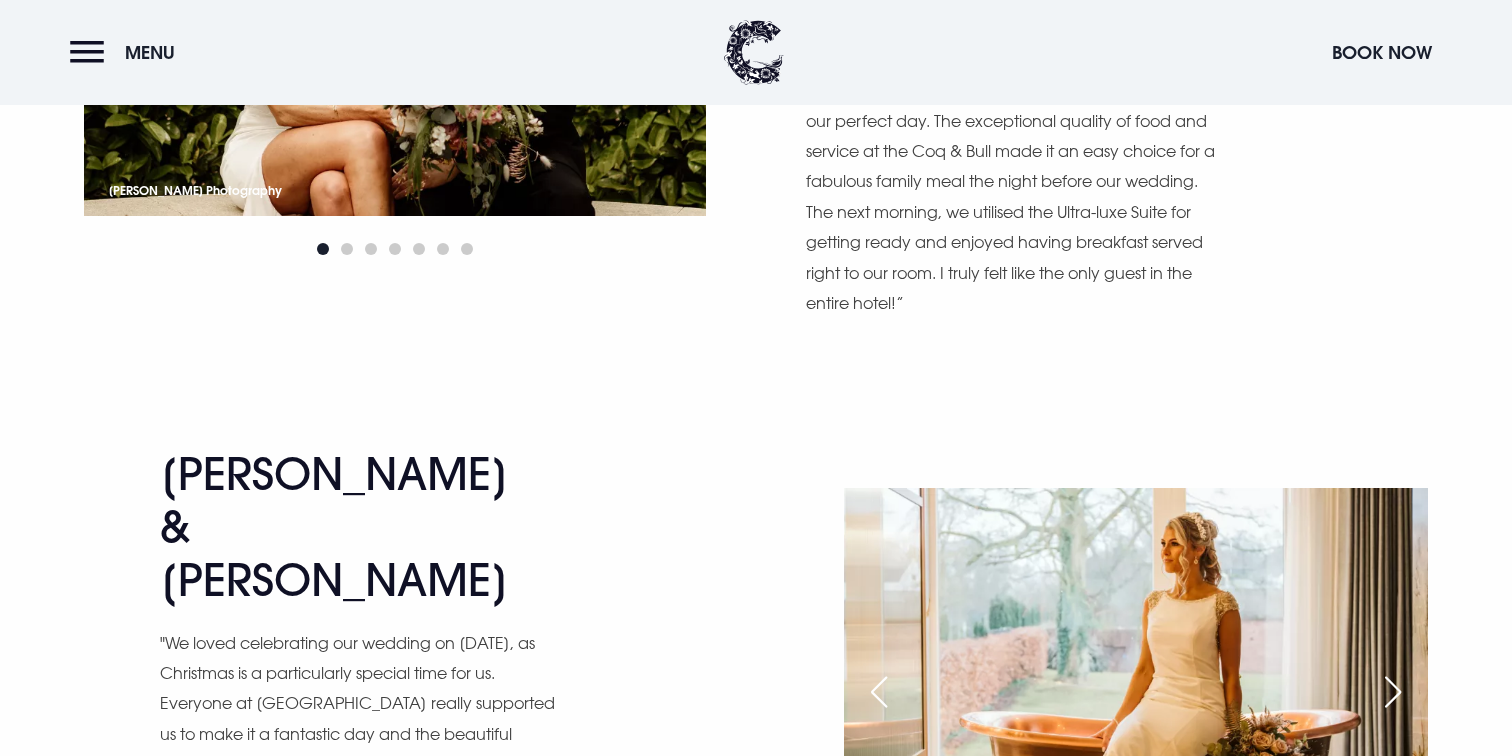 click at bounding box center (1393, 692) 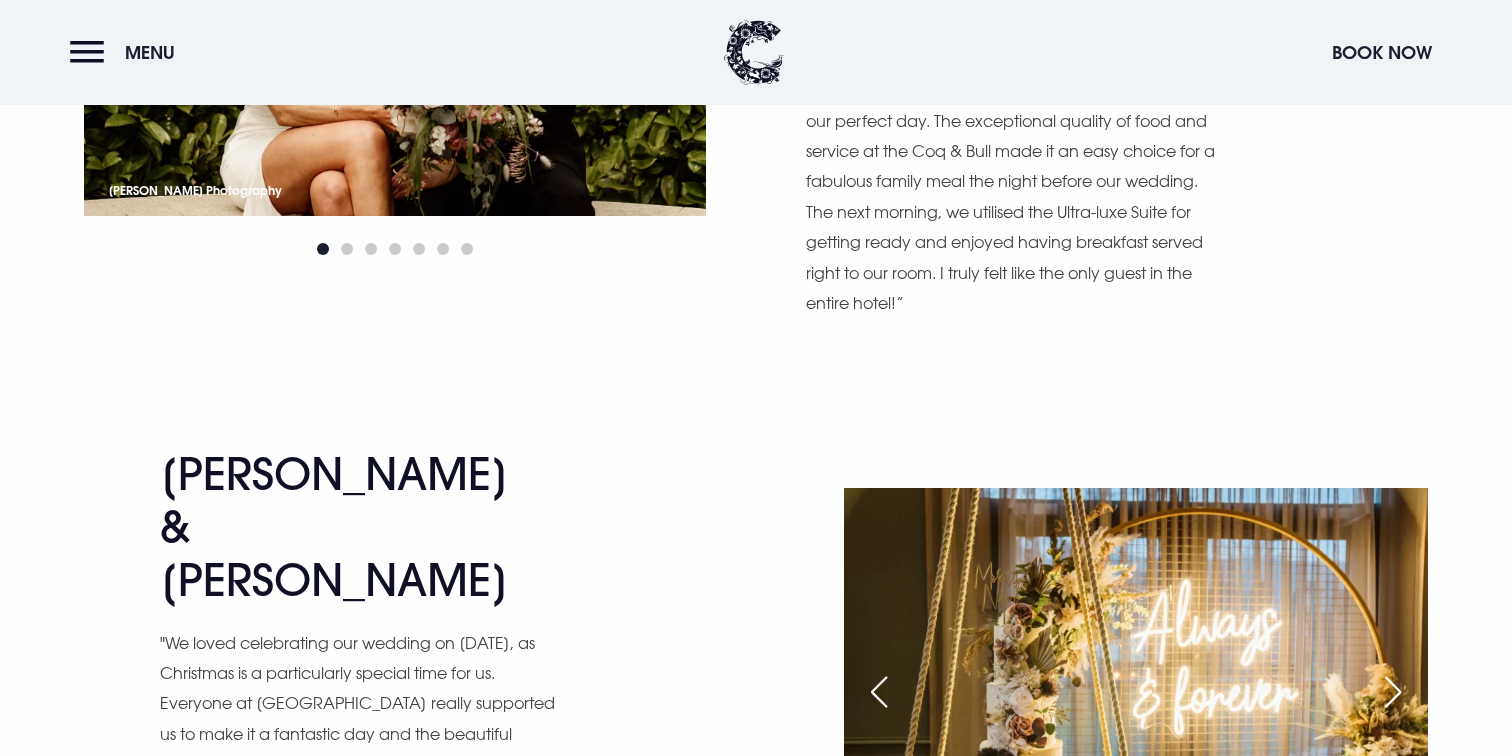 click at bounding box center [1393, 692] 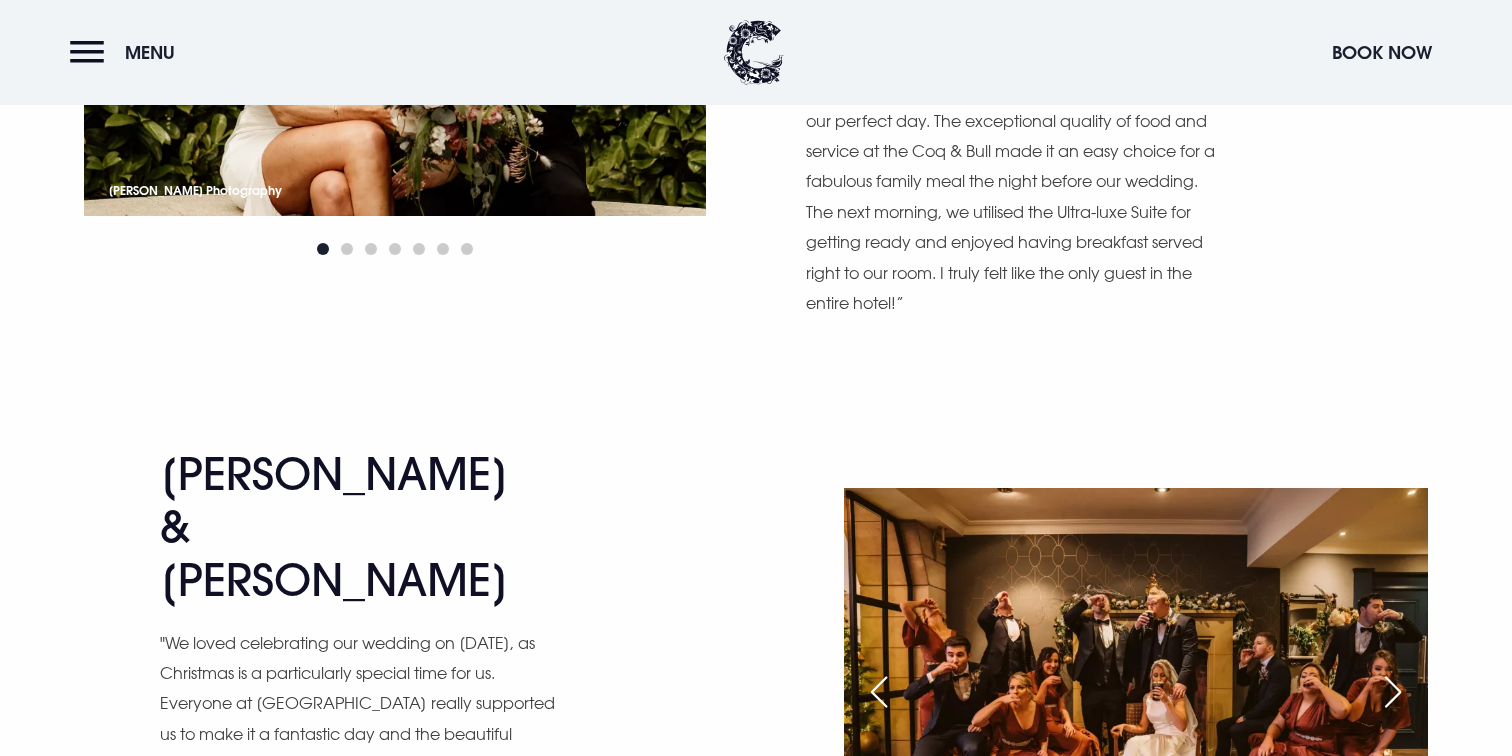 click at bounding box center (1393, 692) 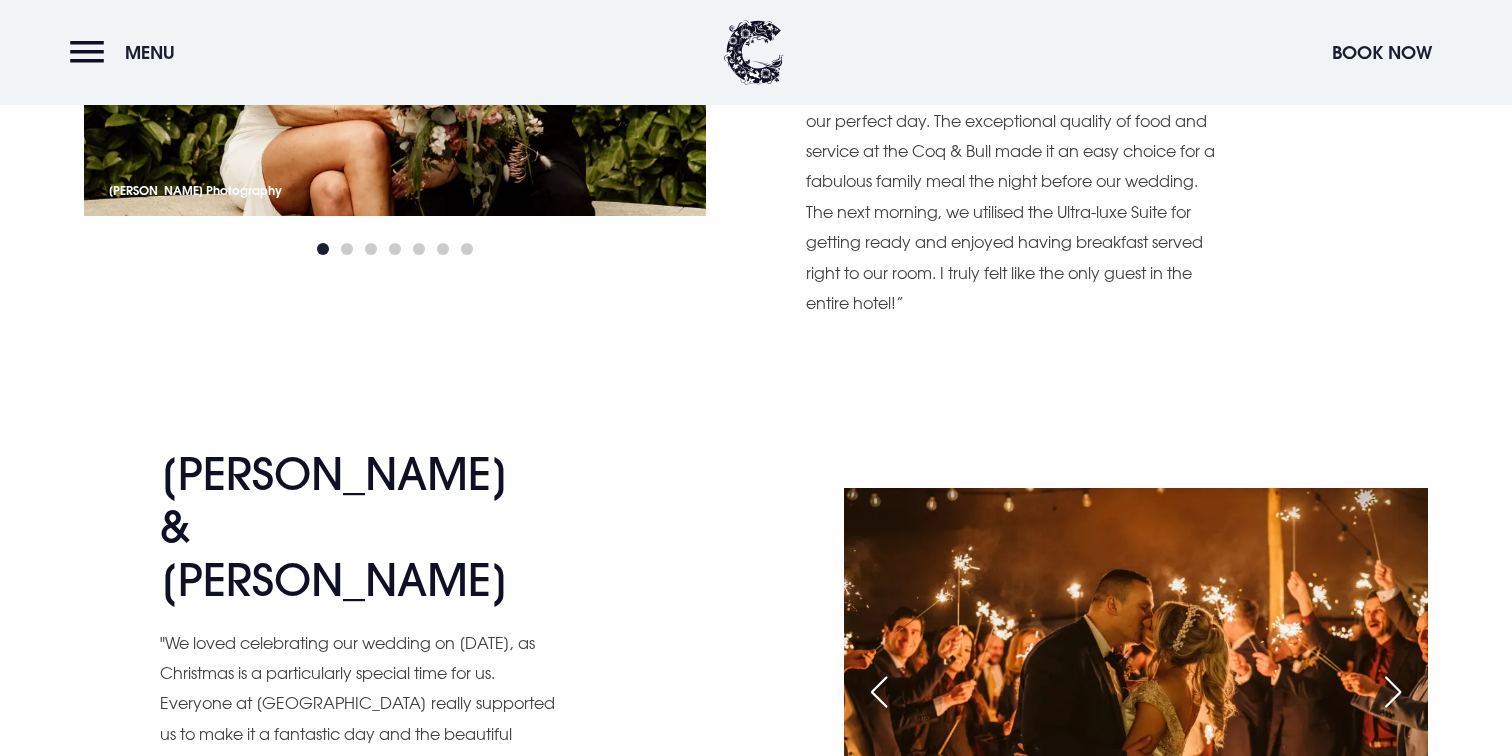 click at bounding box center (1393, 692) 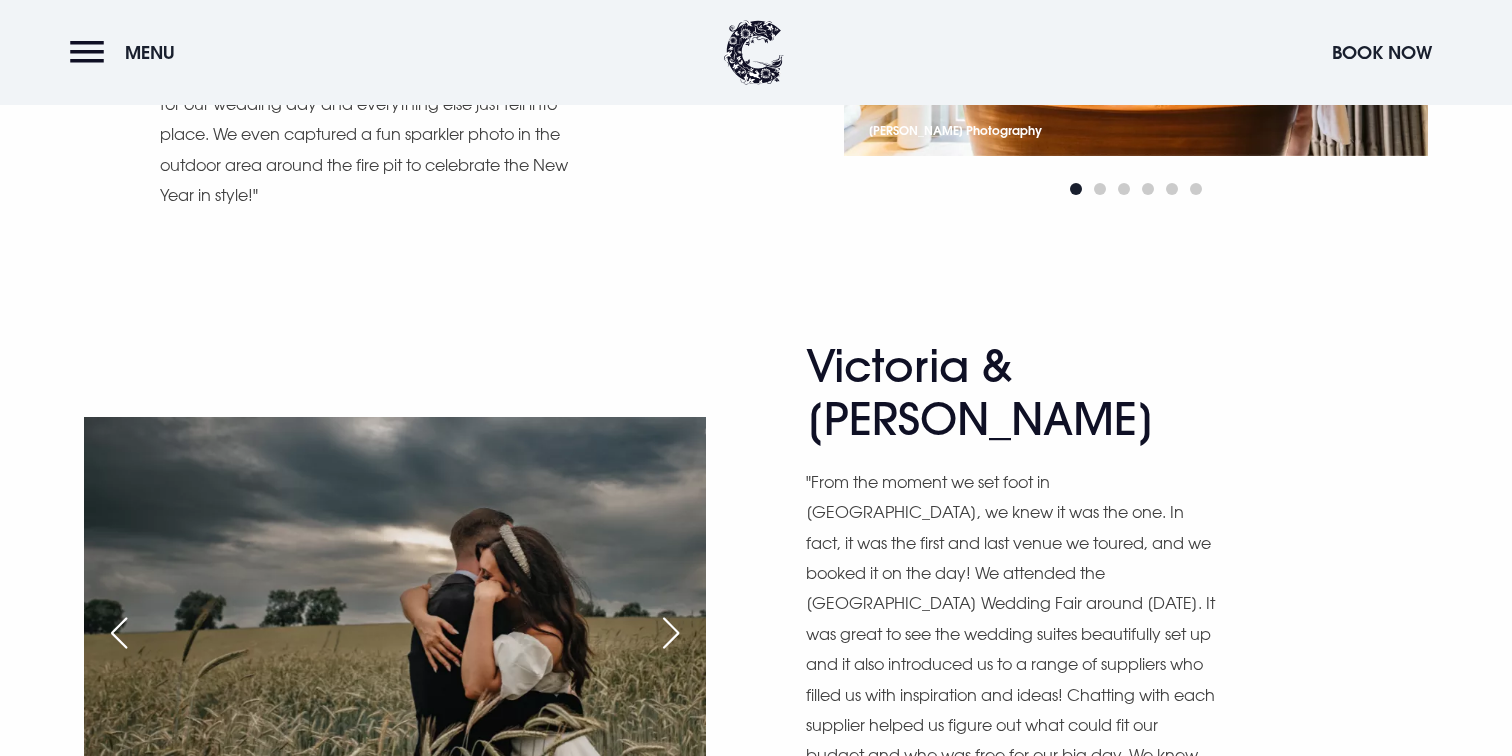 scroll, scrollTop: 4621, scrollLeft: 0, axis: vertical 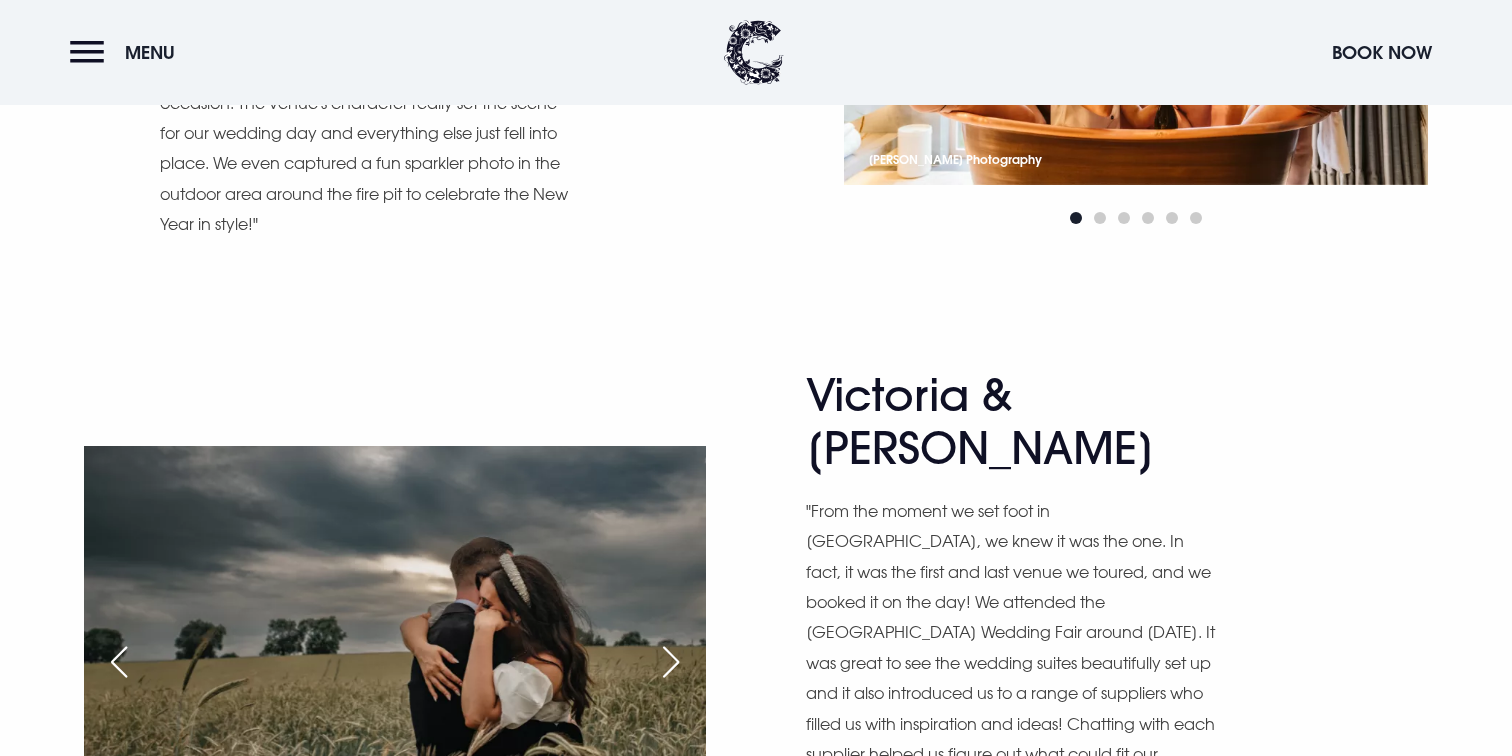 click at bounding box center (671, 662) 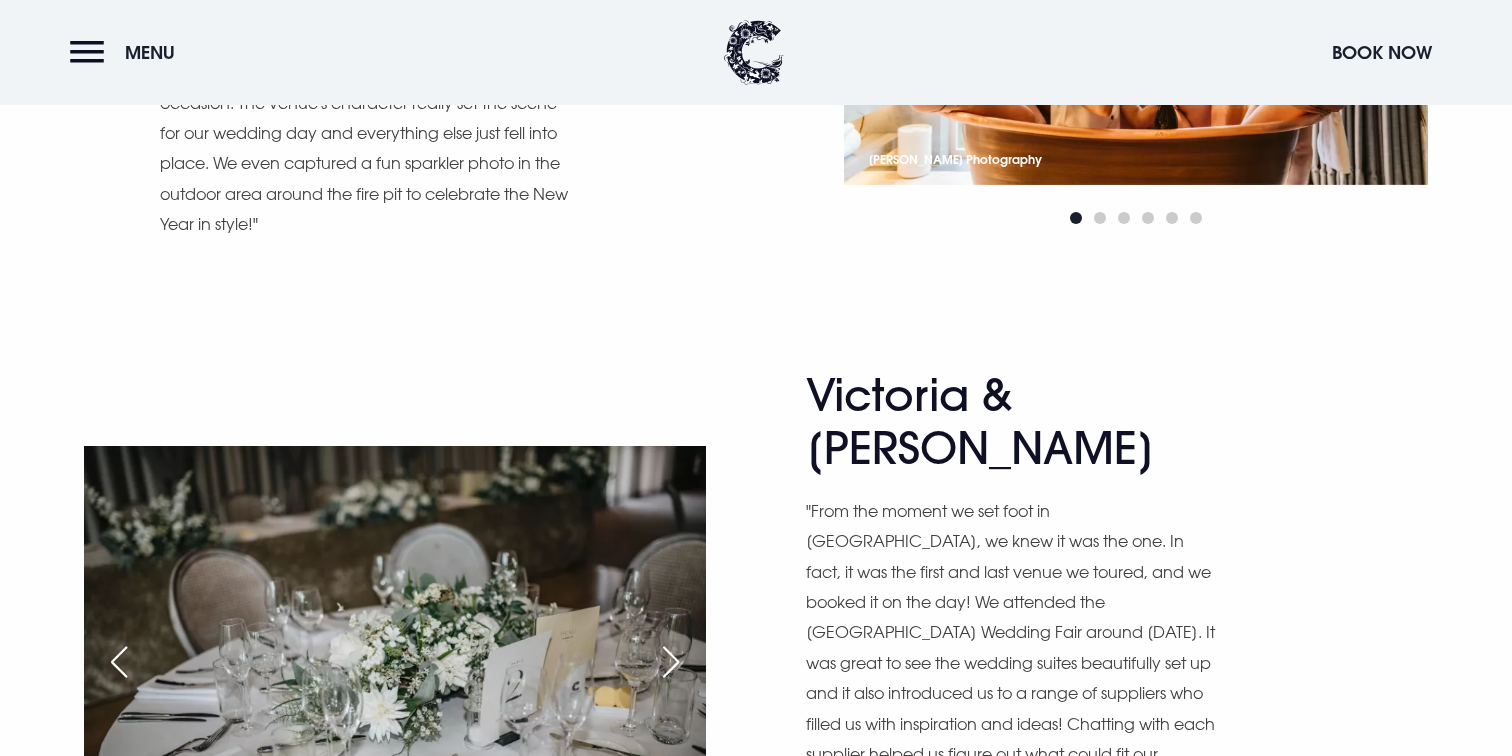 click at bounding box center (671, 662) 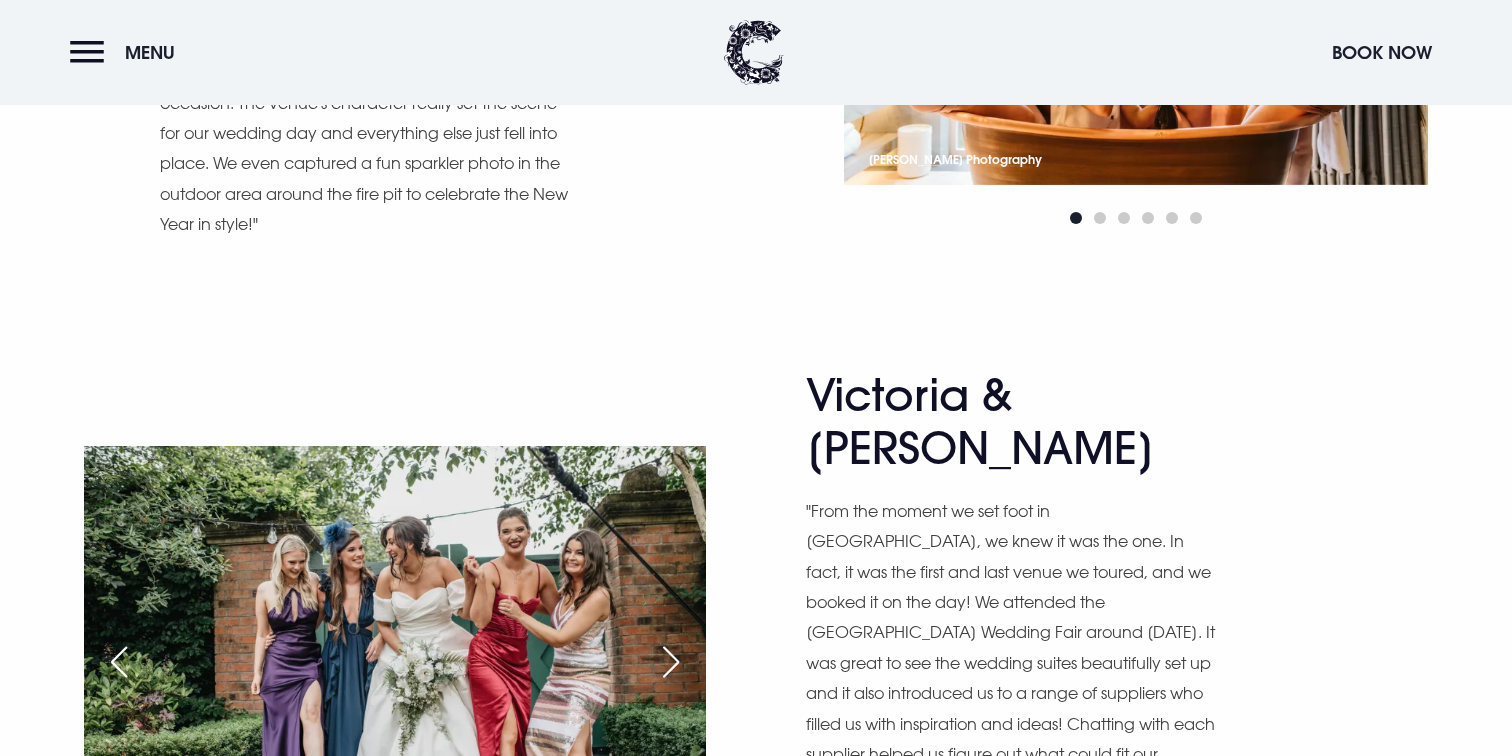 click at bounding box center (671, 662) 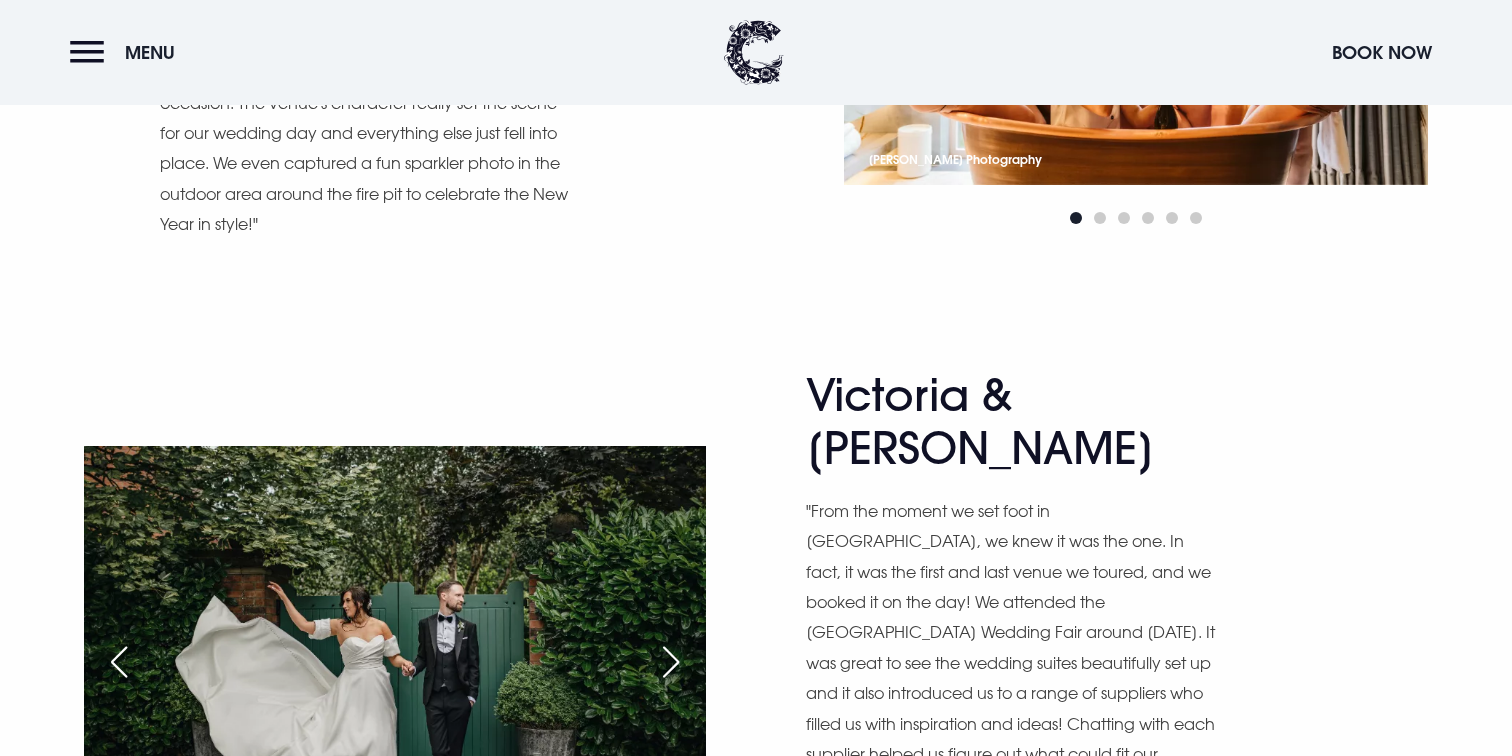 click at bounding box center [671, 662] 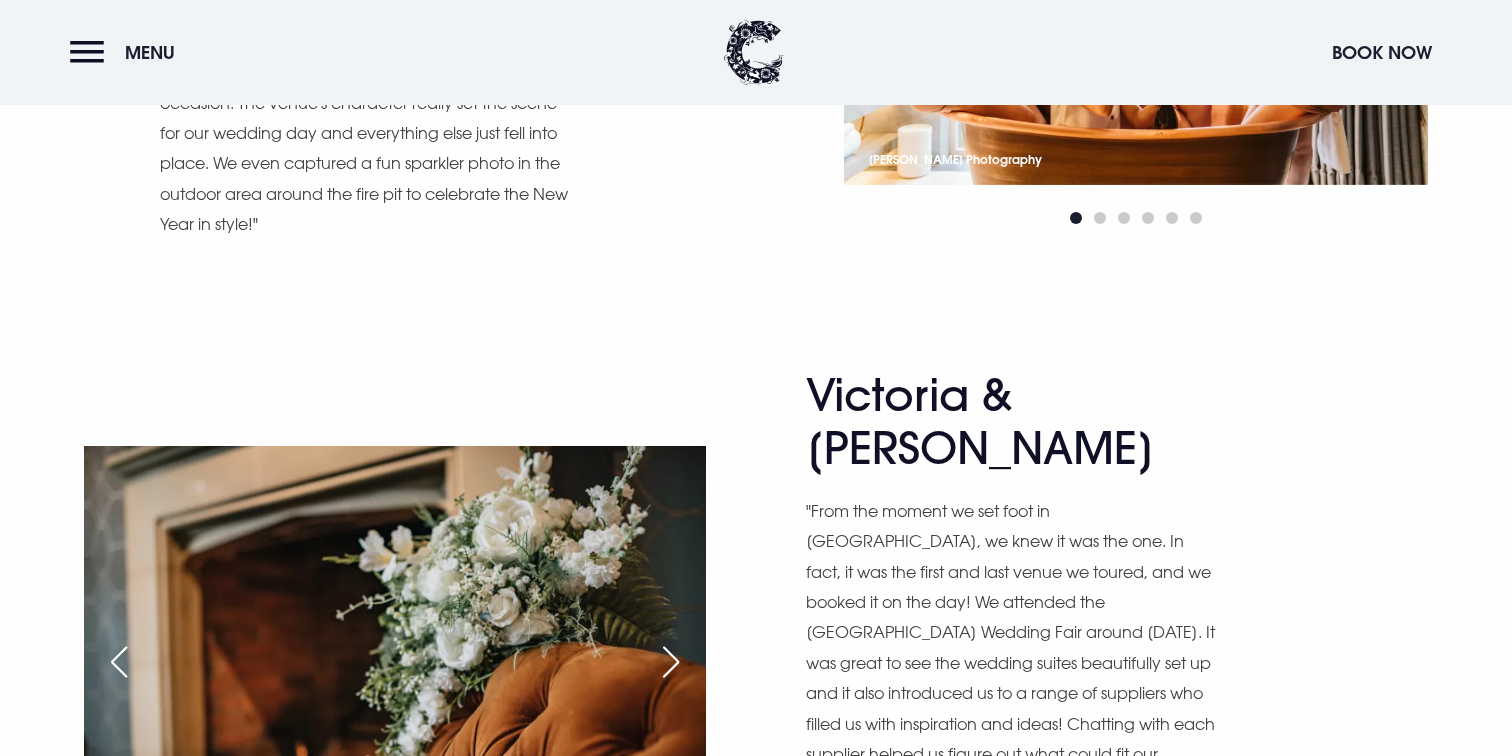 click at bounding box center (671, 662) 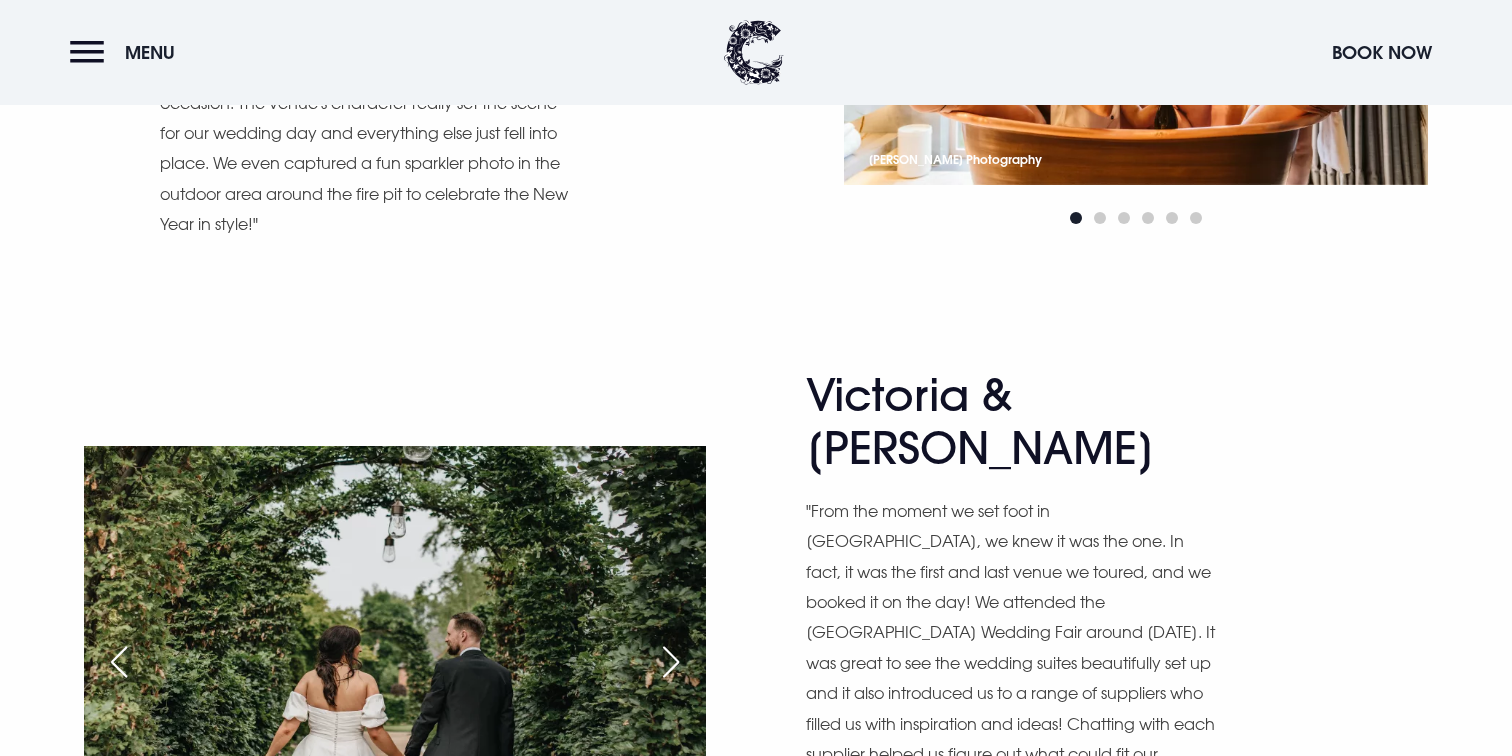 click at bounding box center [671, 662] 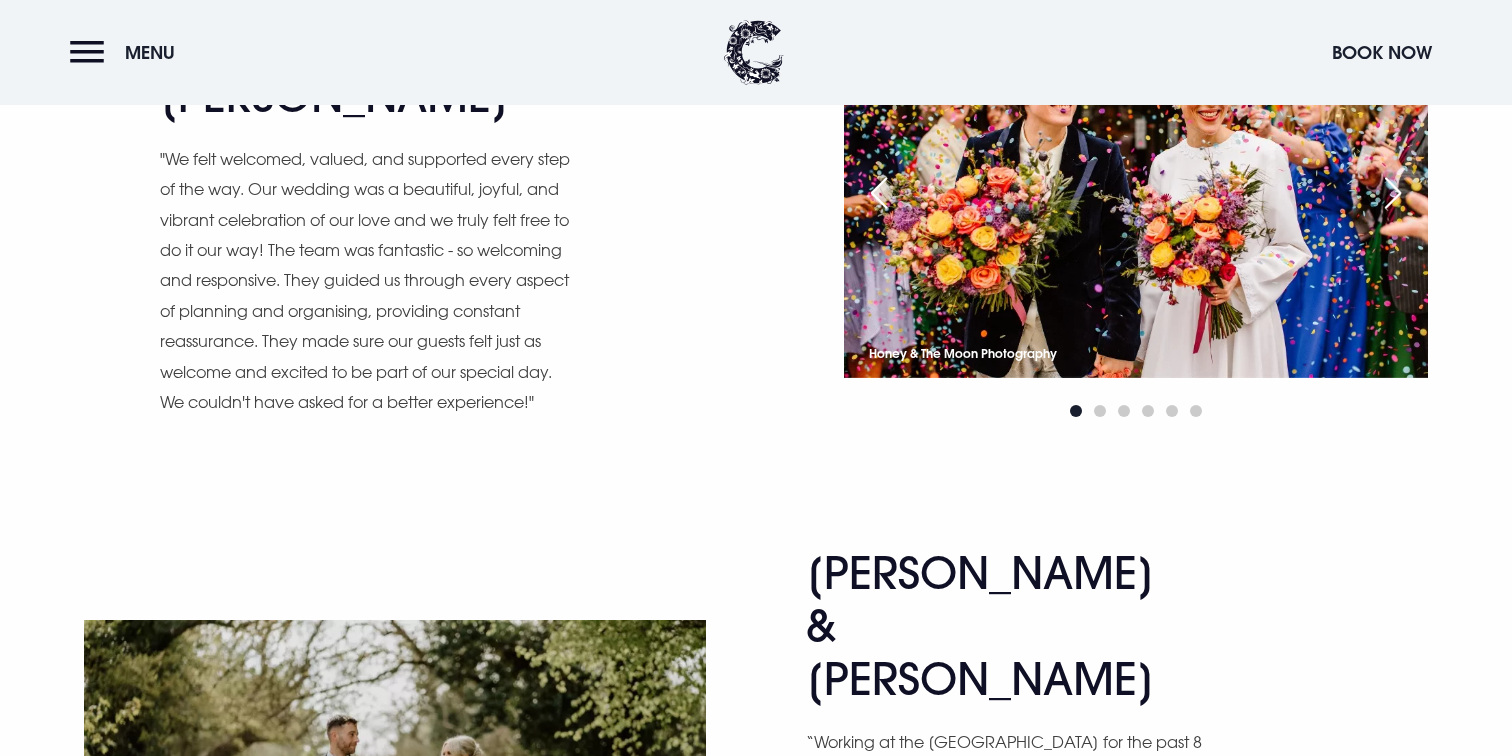 scroll, scrollTop: 5740, scrollLeft: 0, axis: vertical 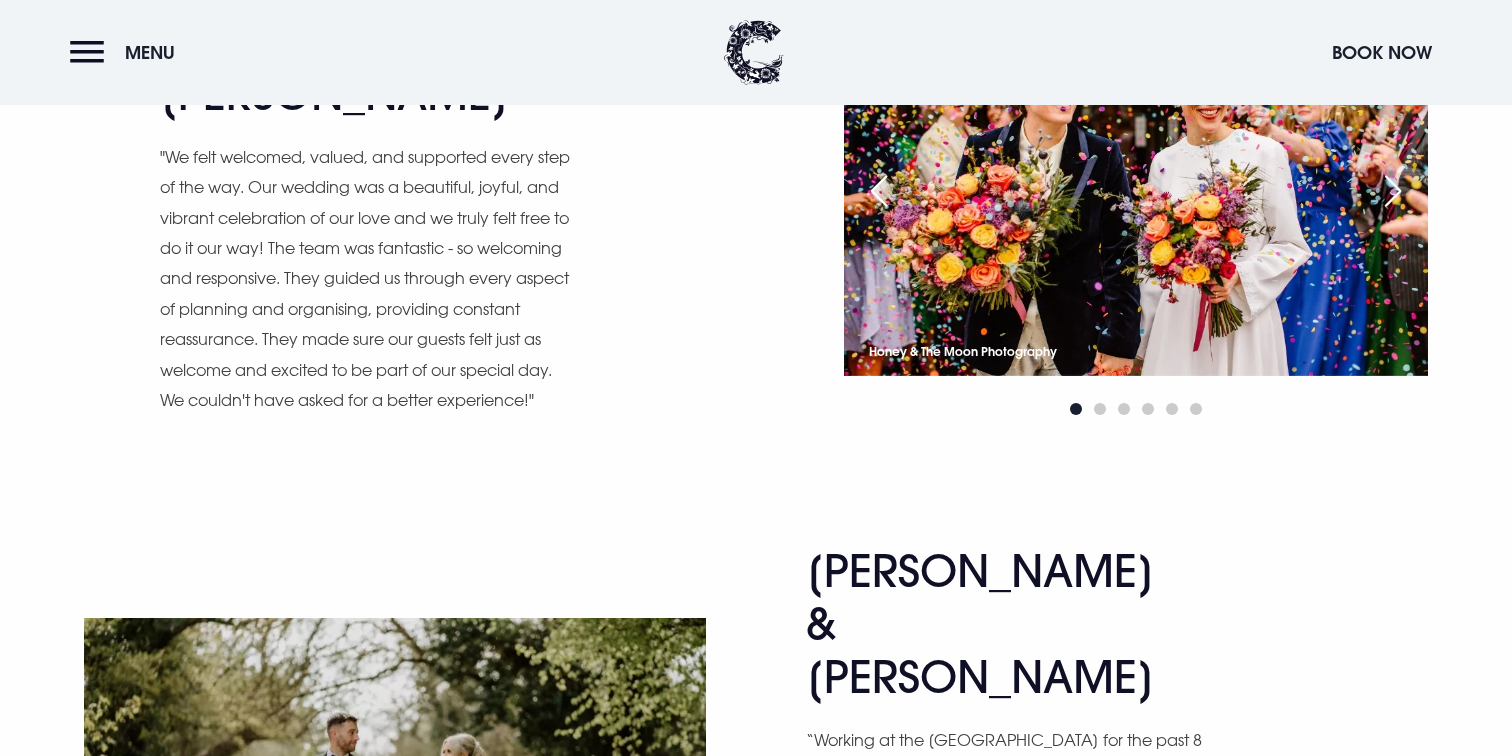 click at bounding box center (671, 834) 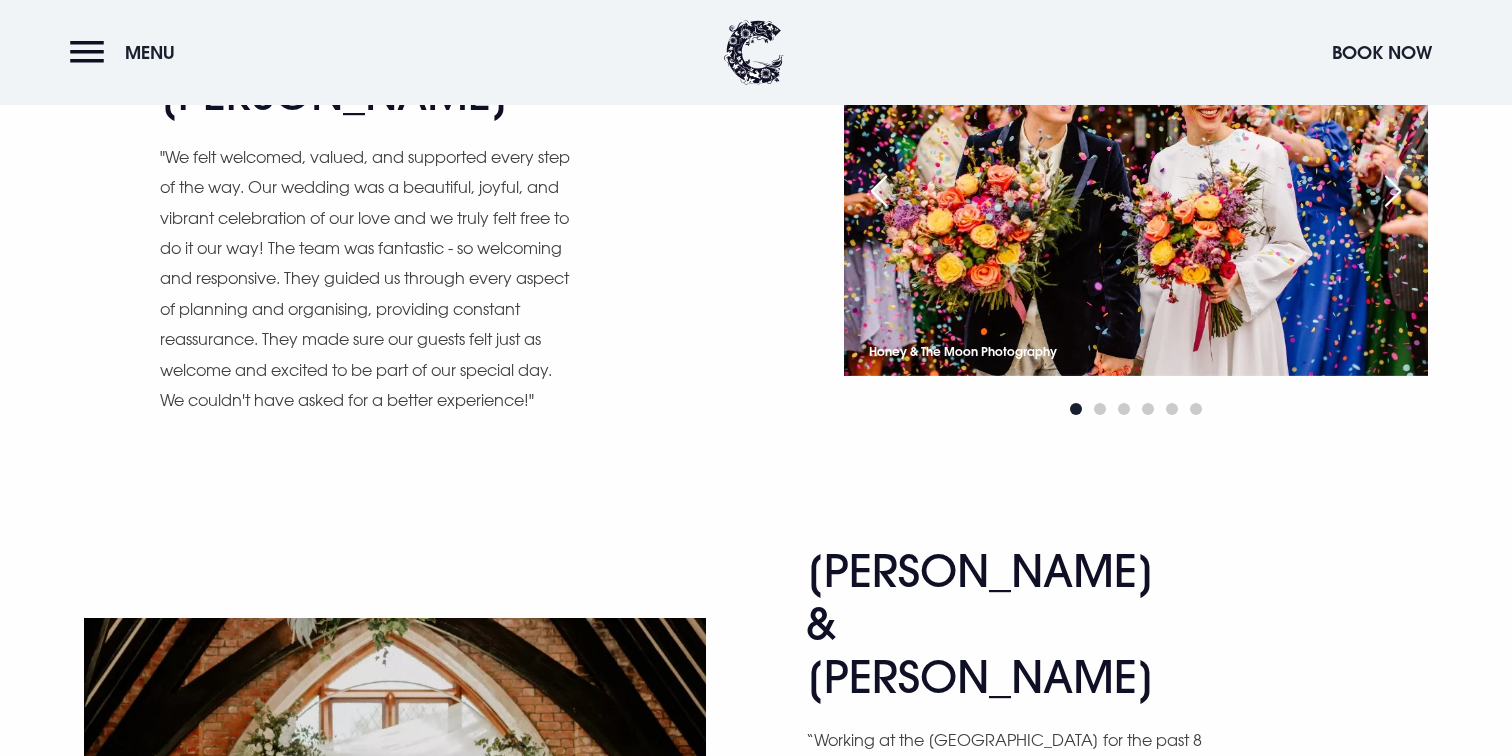 click at bounding box center [671, 834] 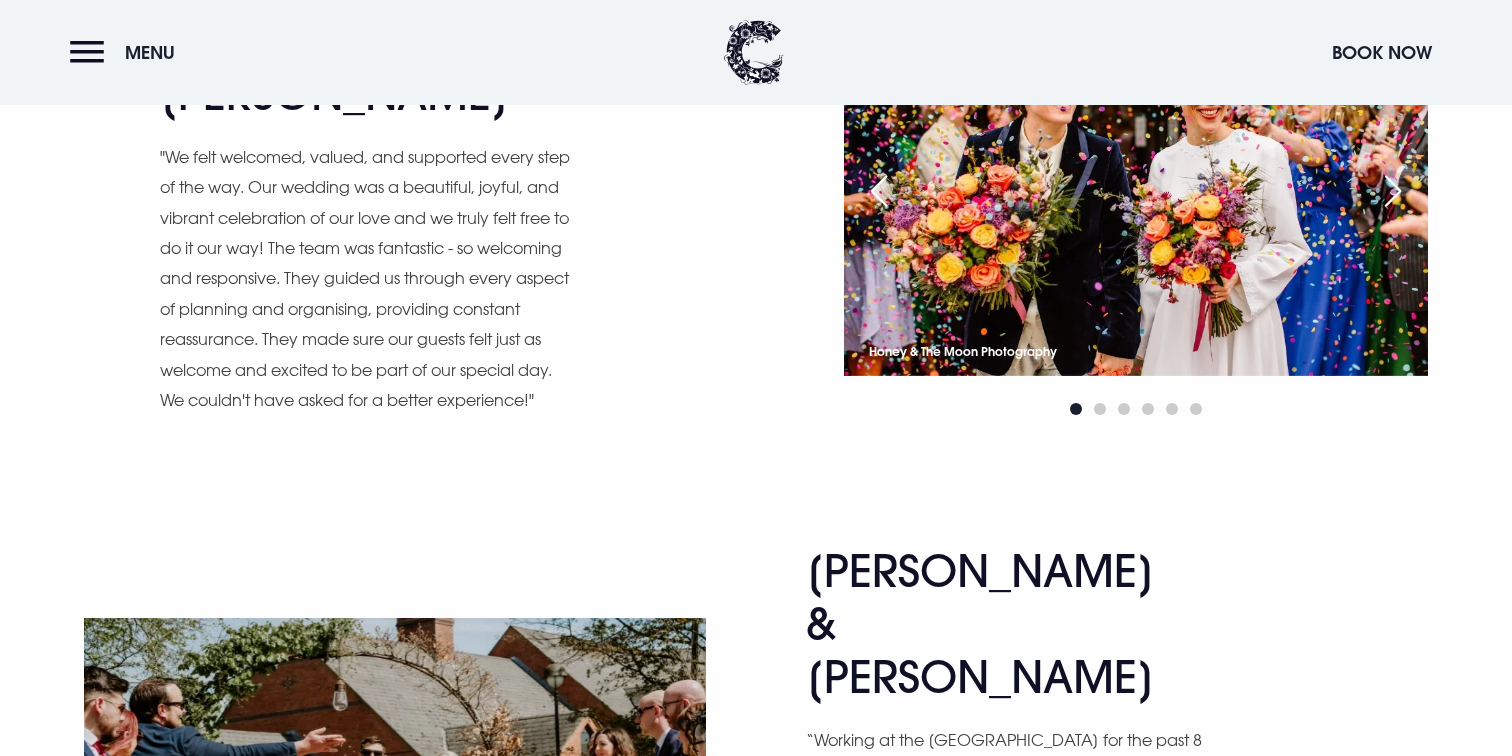click at bounding box center (671, 834) 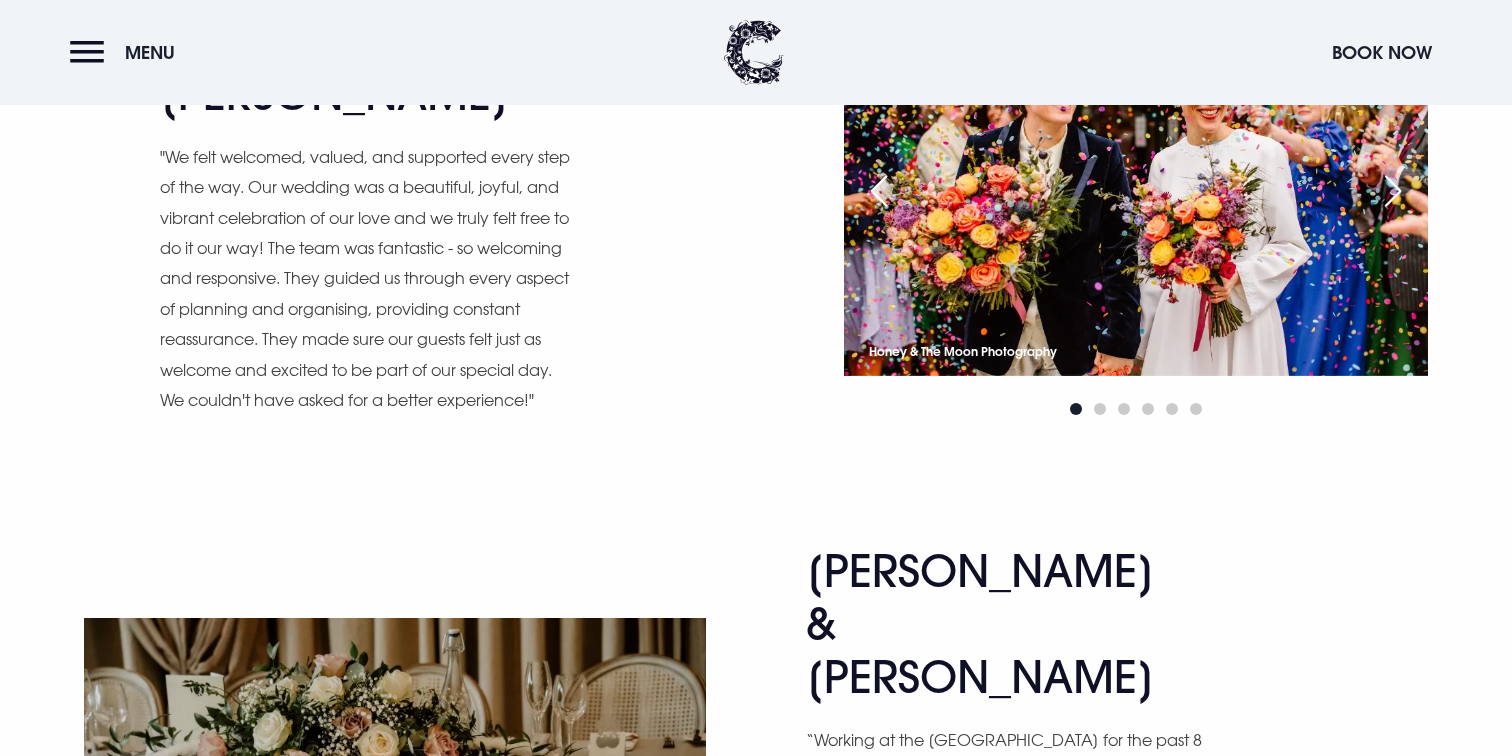 click at bounding box center (671, 834) 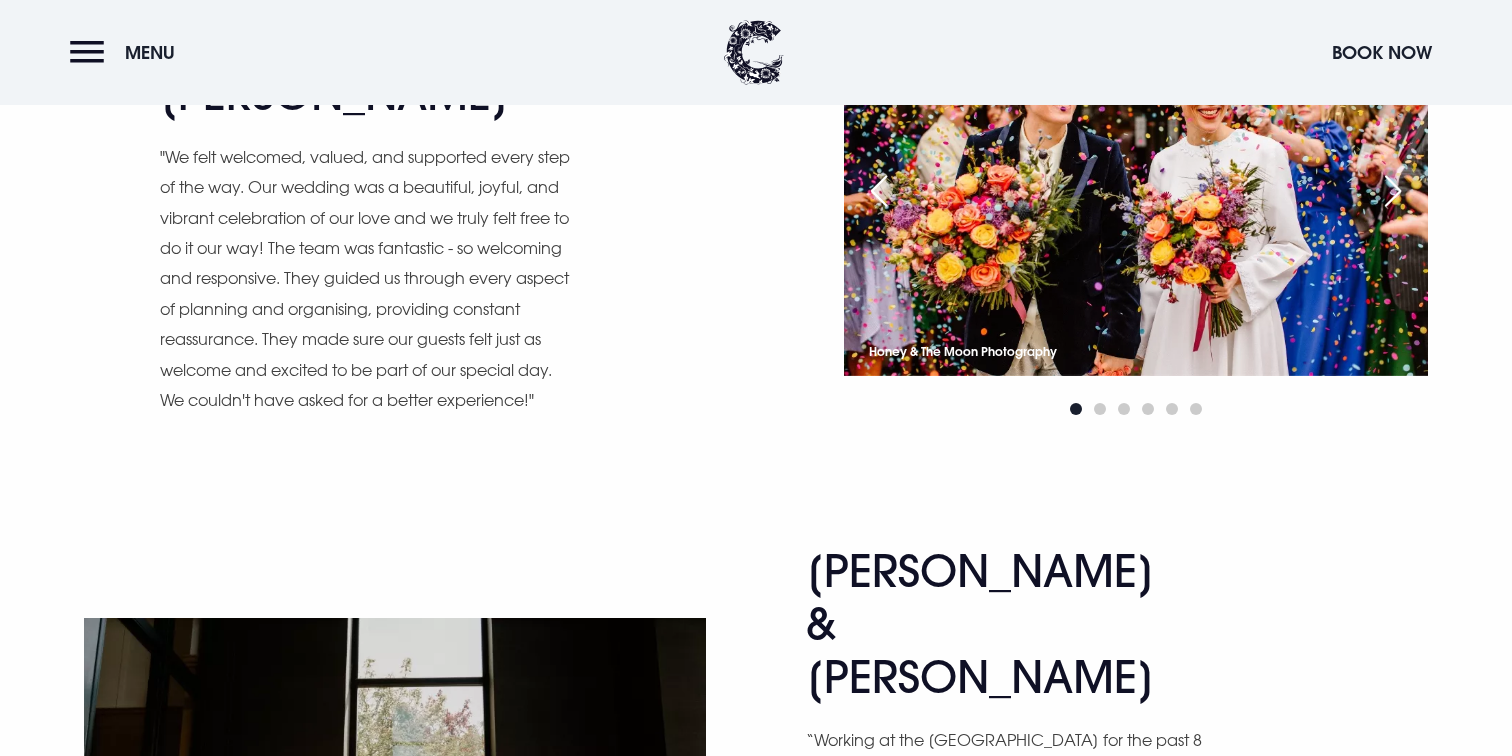 click at bounding box center (671, 834) 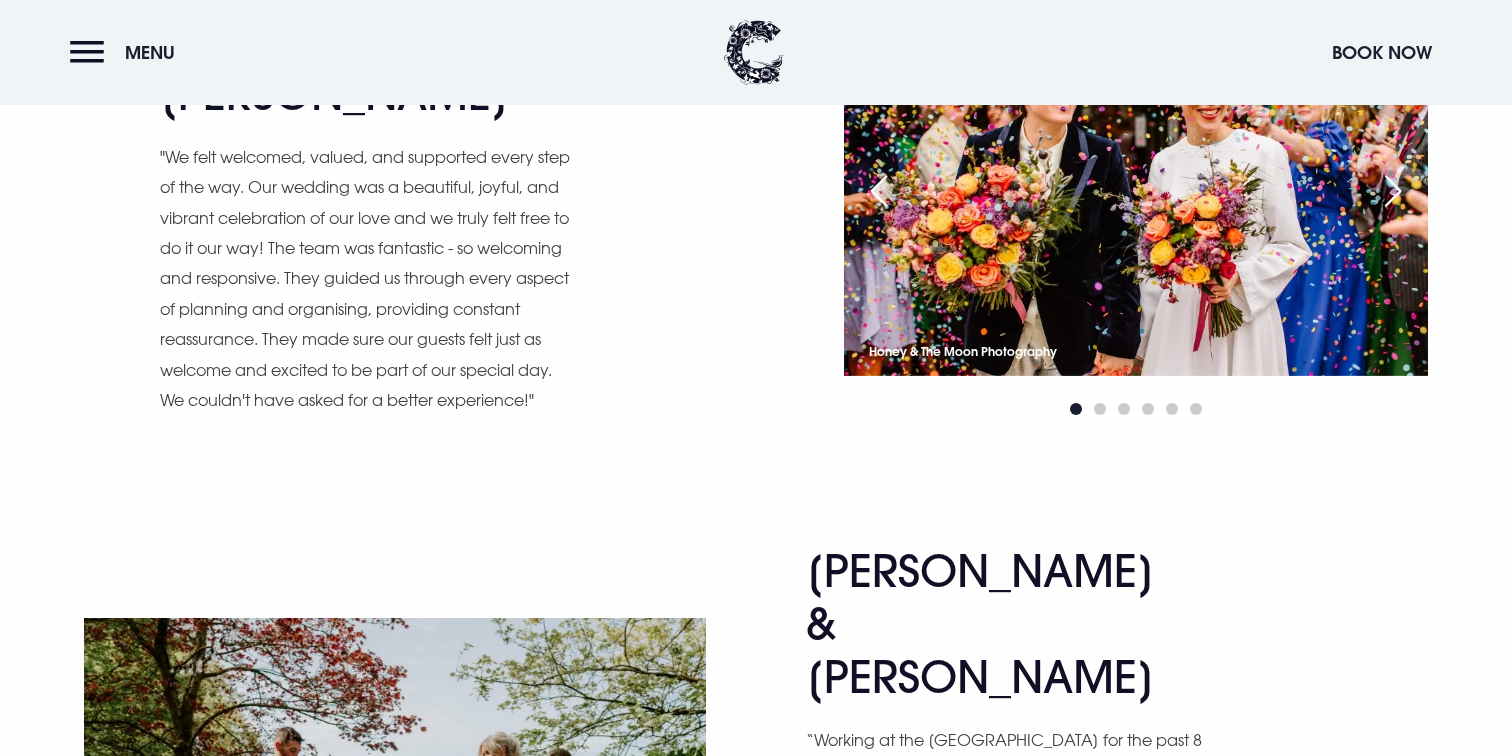click at bounding box center (119, 834) 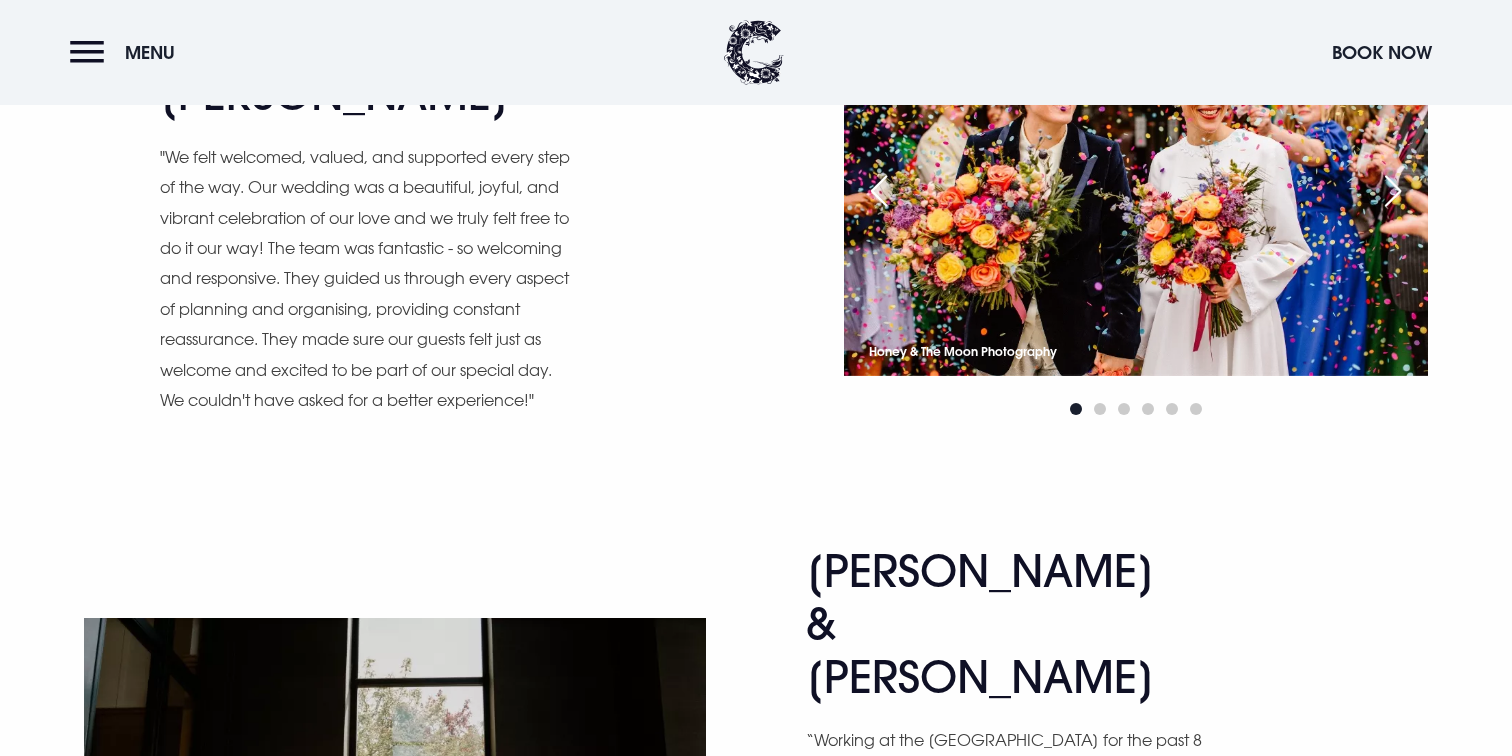 click at bounding box center [671, 834] 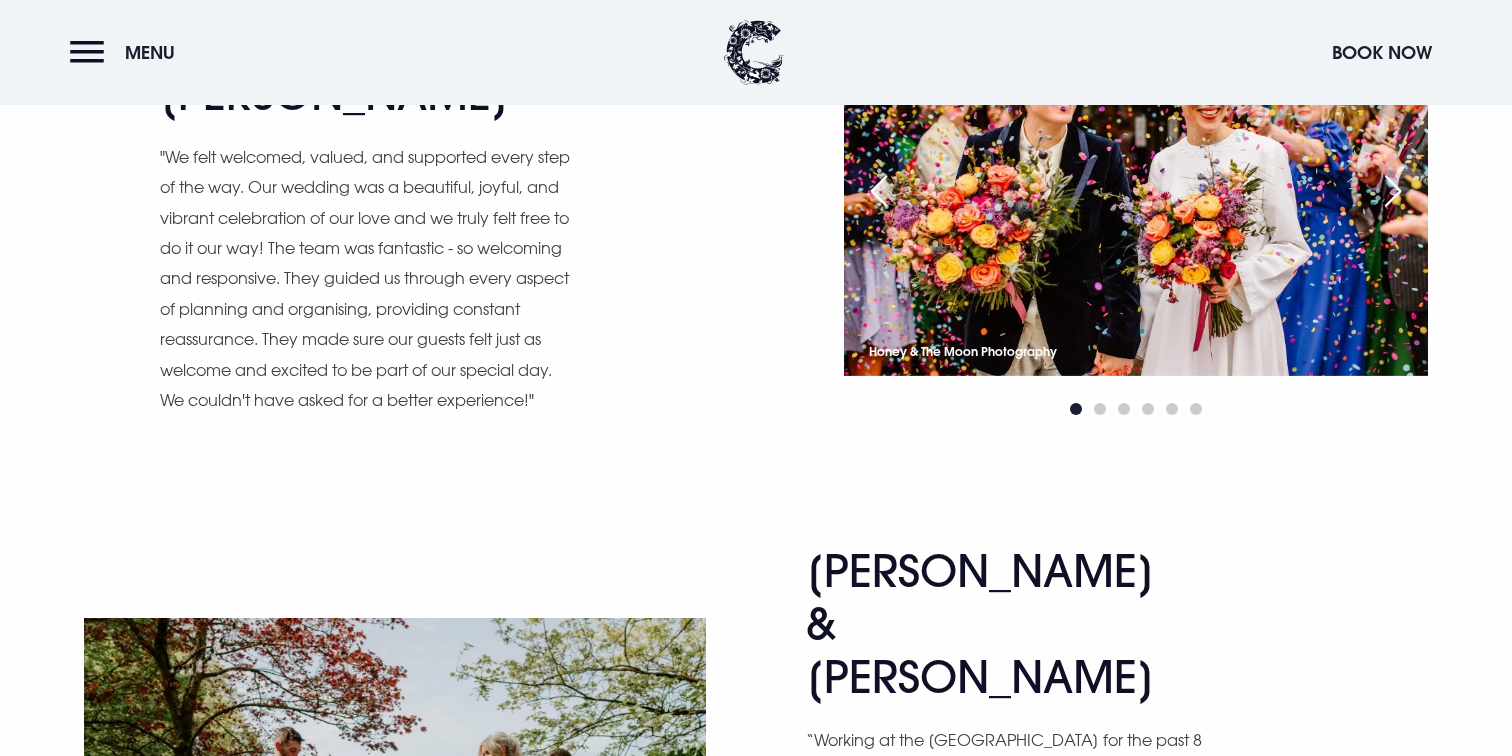 click at bounding box center (671, 834) 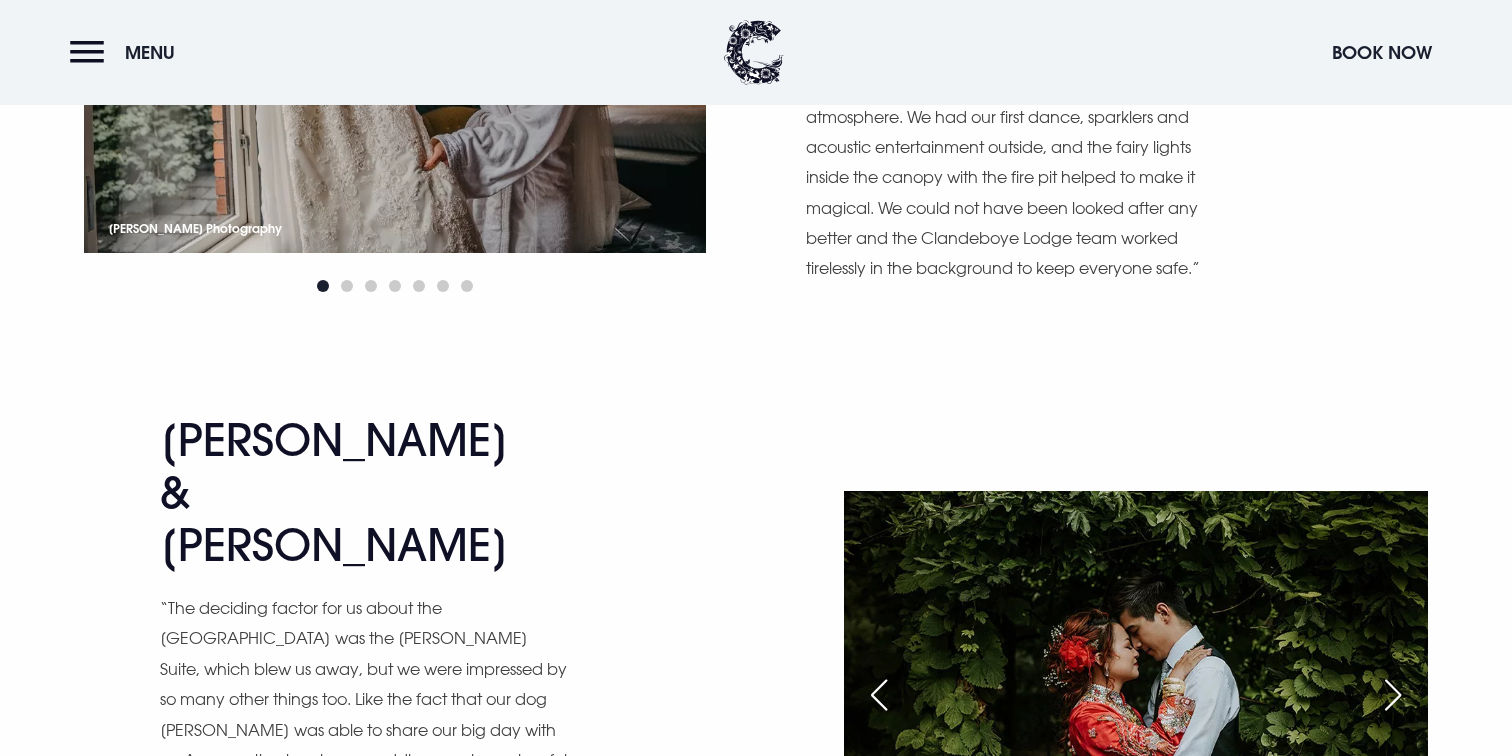 scroll, scrollTop: 10772, scrollLeft: 0, axis: vertical 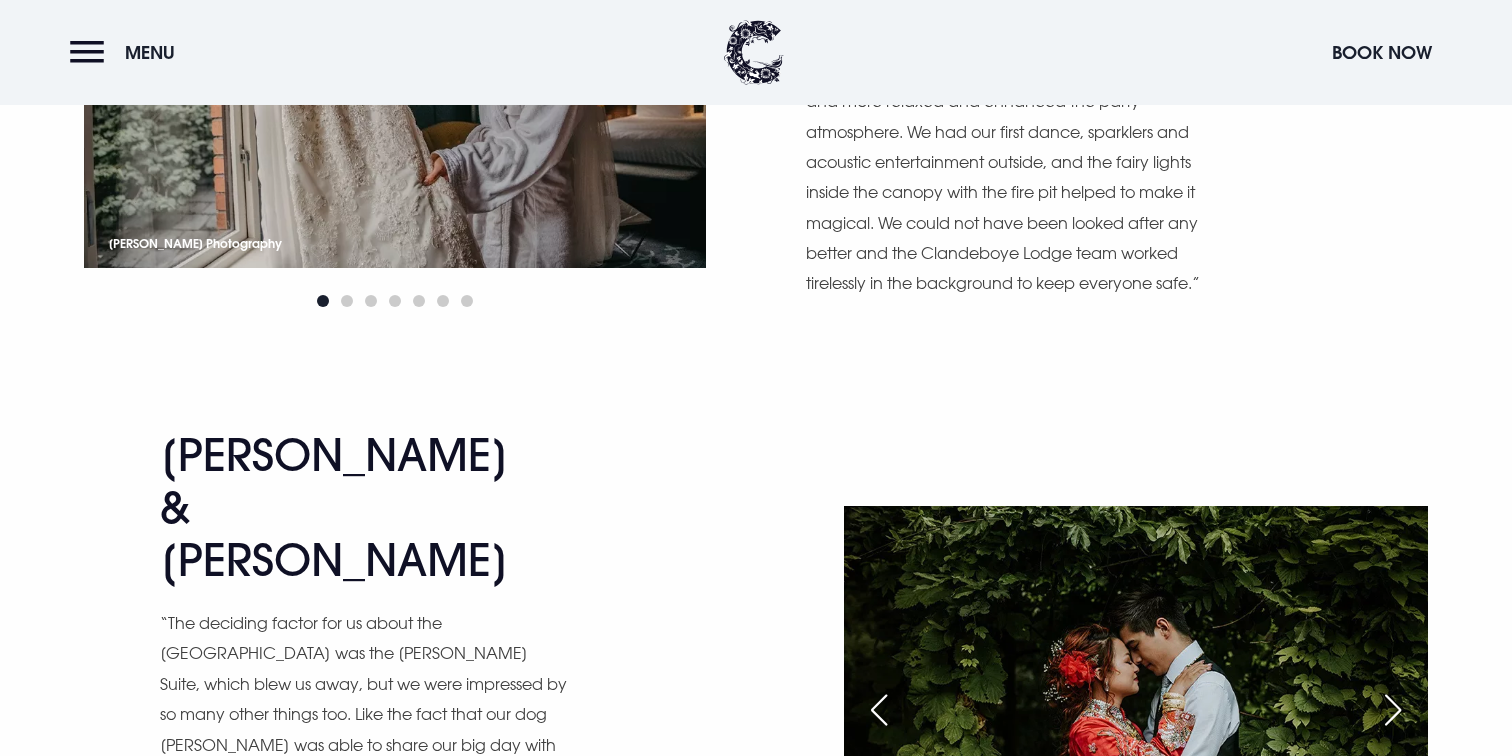 click at bounding box center (671, 1395) 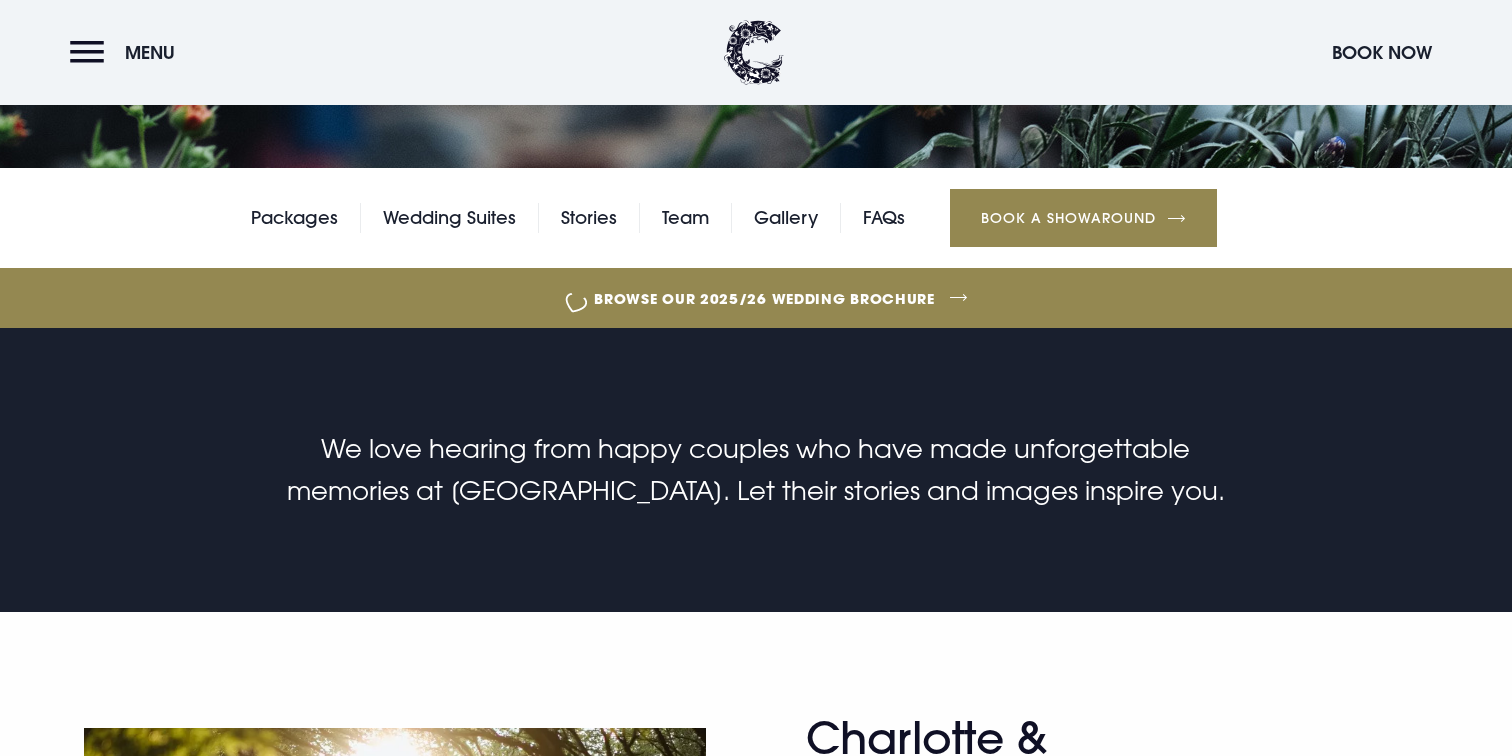 scroll, scrollTop: 0, scrollLeft: 0, axis: both 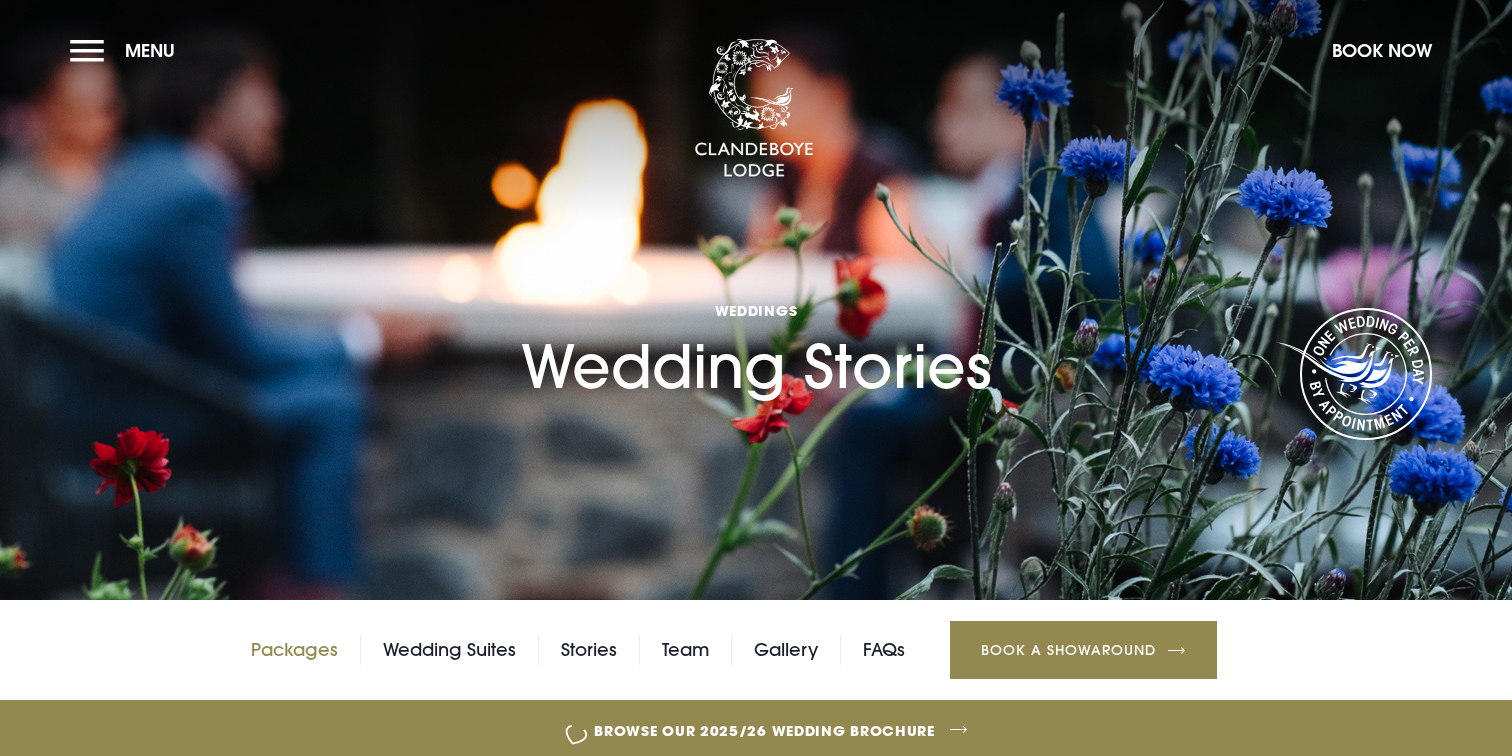 click on "Packages" at bounding box center [294, 650] 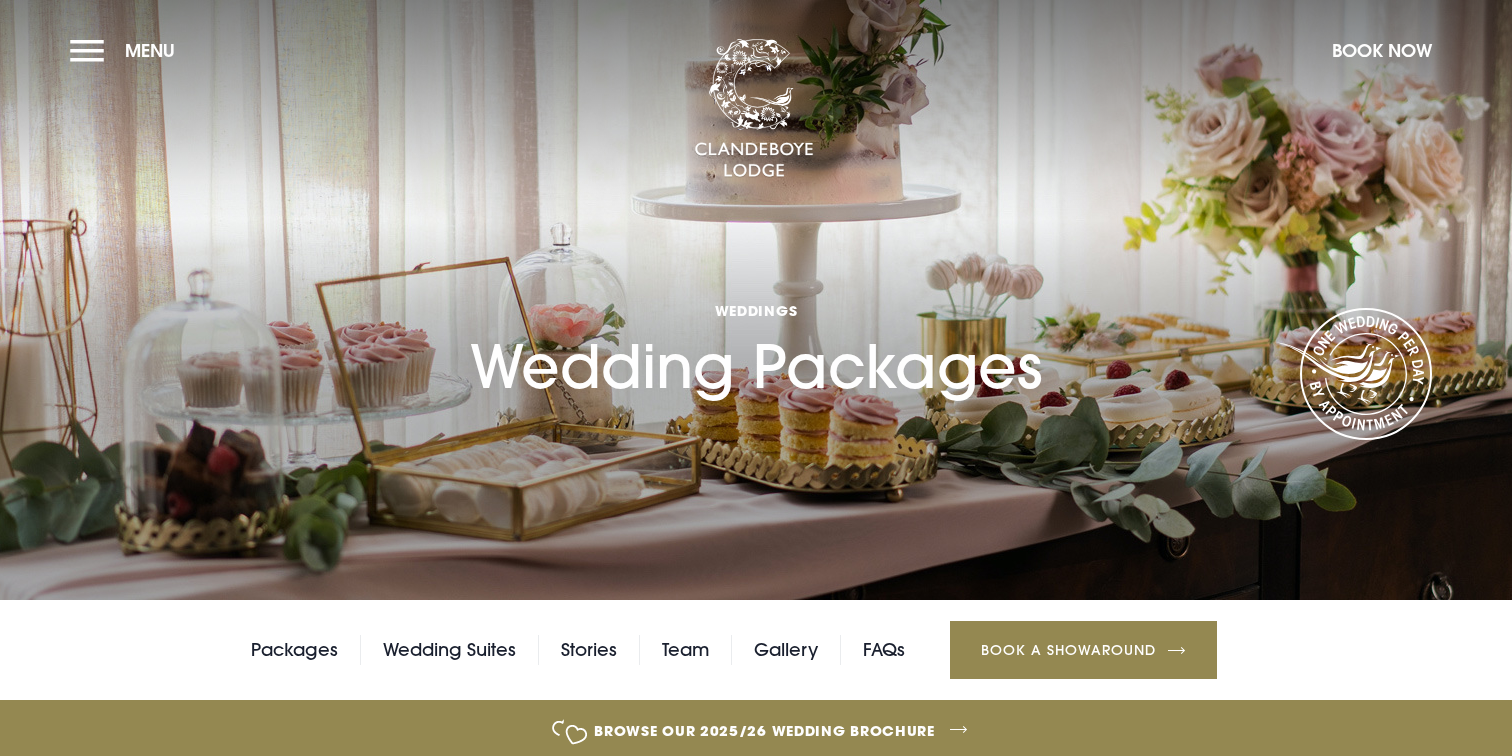 scroll, scrollTop: 0, scrollLeft: 0, axis: both 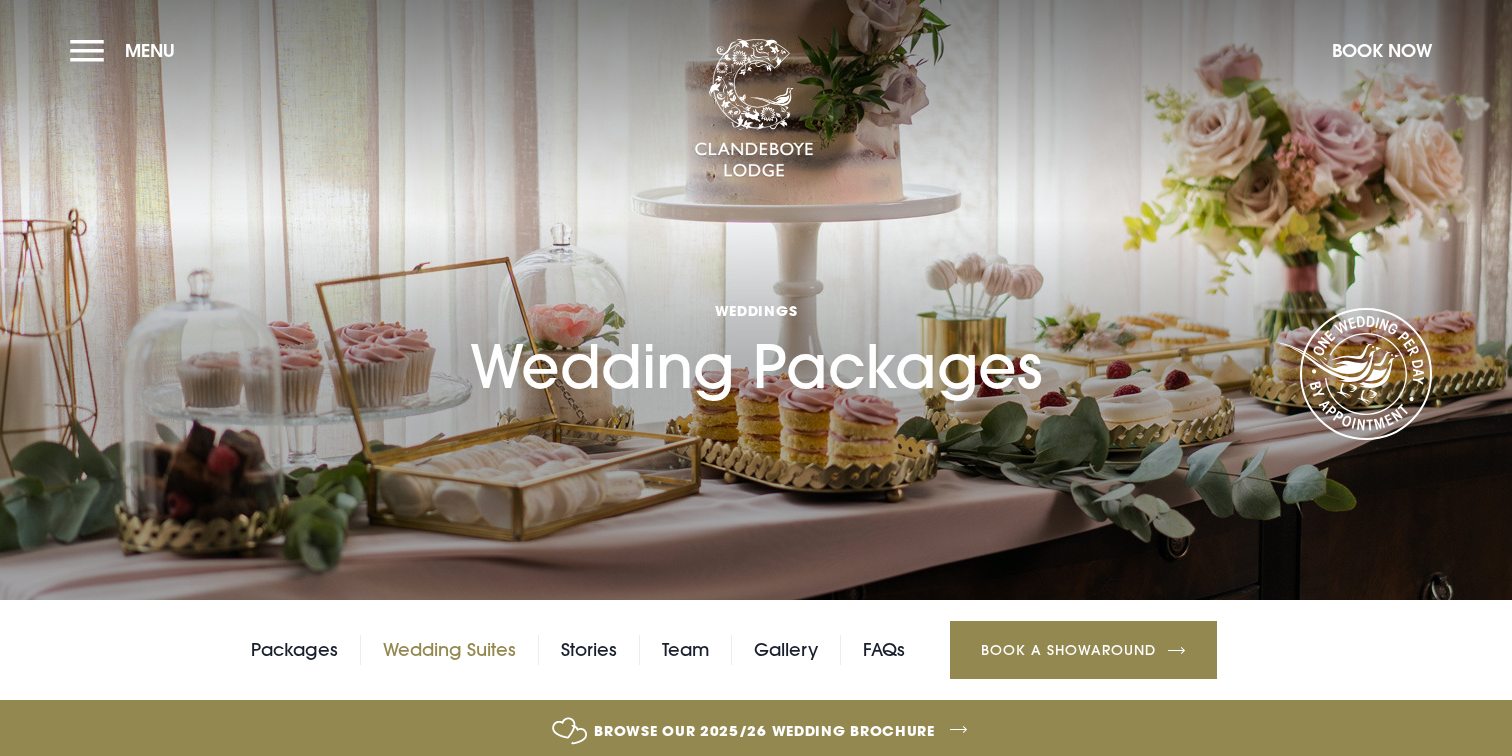 click on "Wedding Suites" at bounding box center (449, 650) 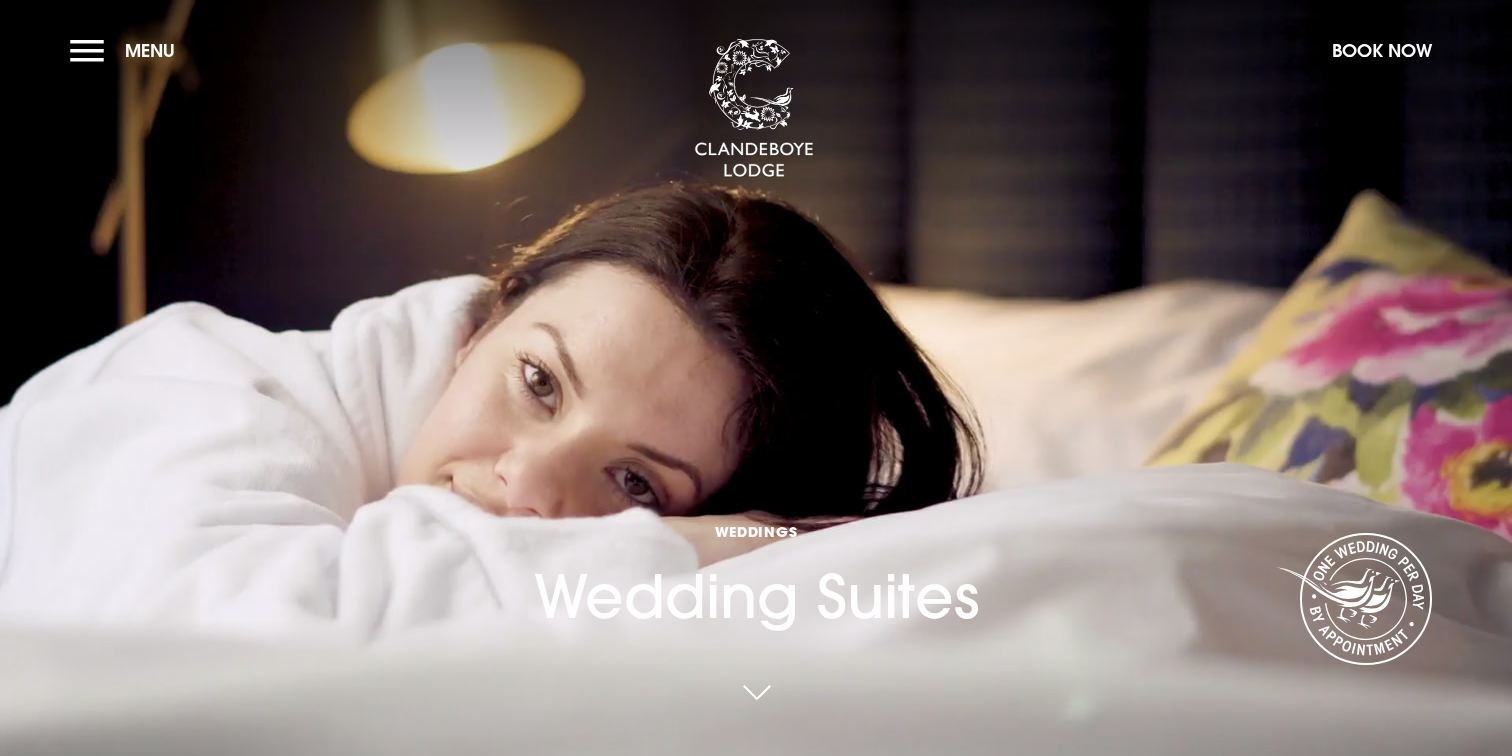 scroll, scrollTop: 0, scrollLeft: 0, axis: both 